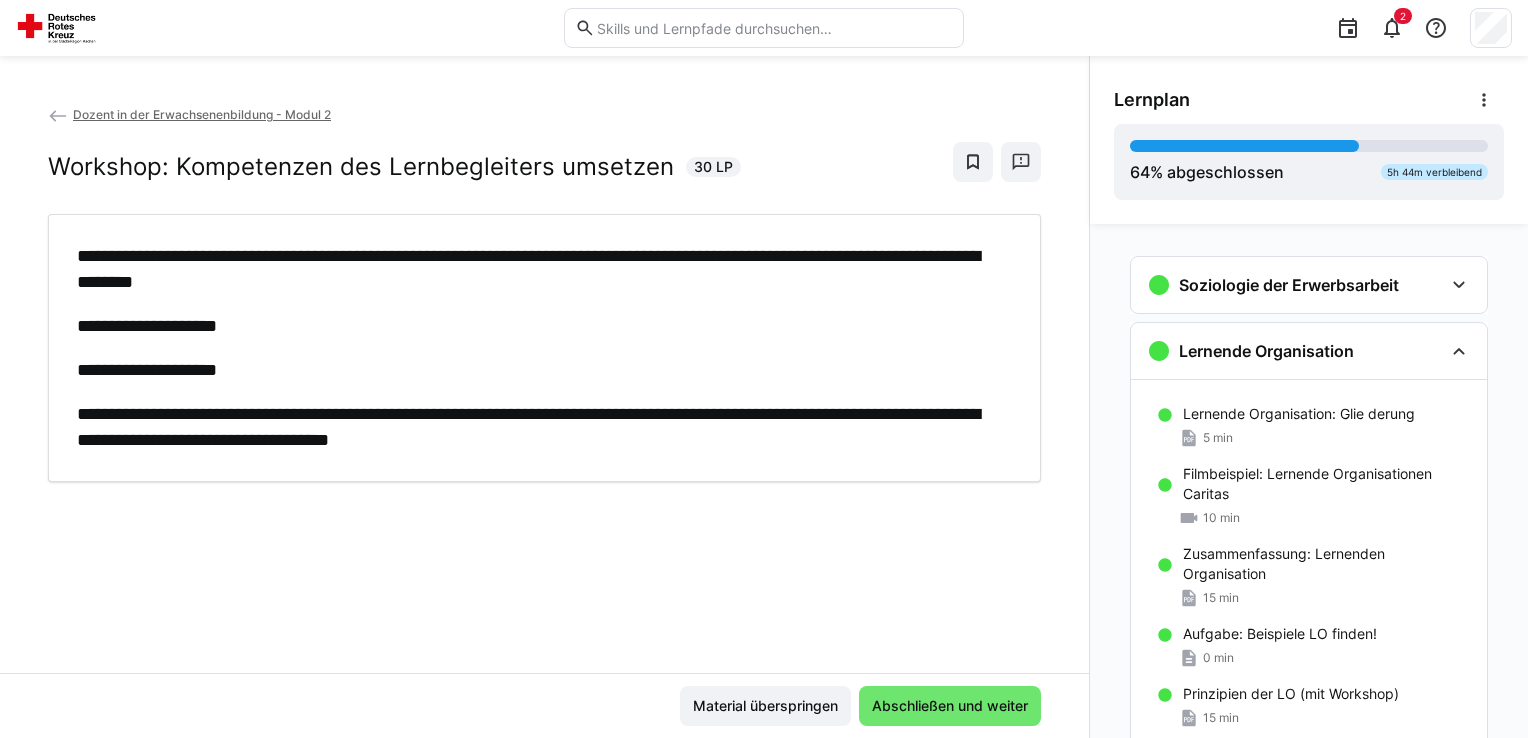 scroll, scrollTop: 0, scrollLeft: 0, axis: both 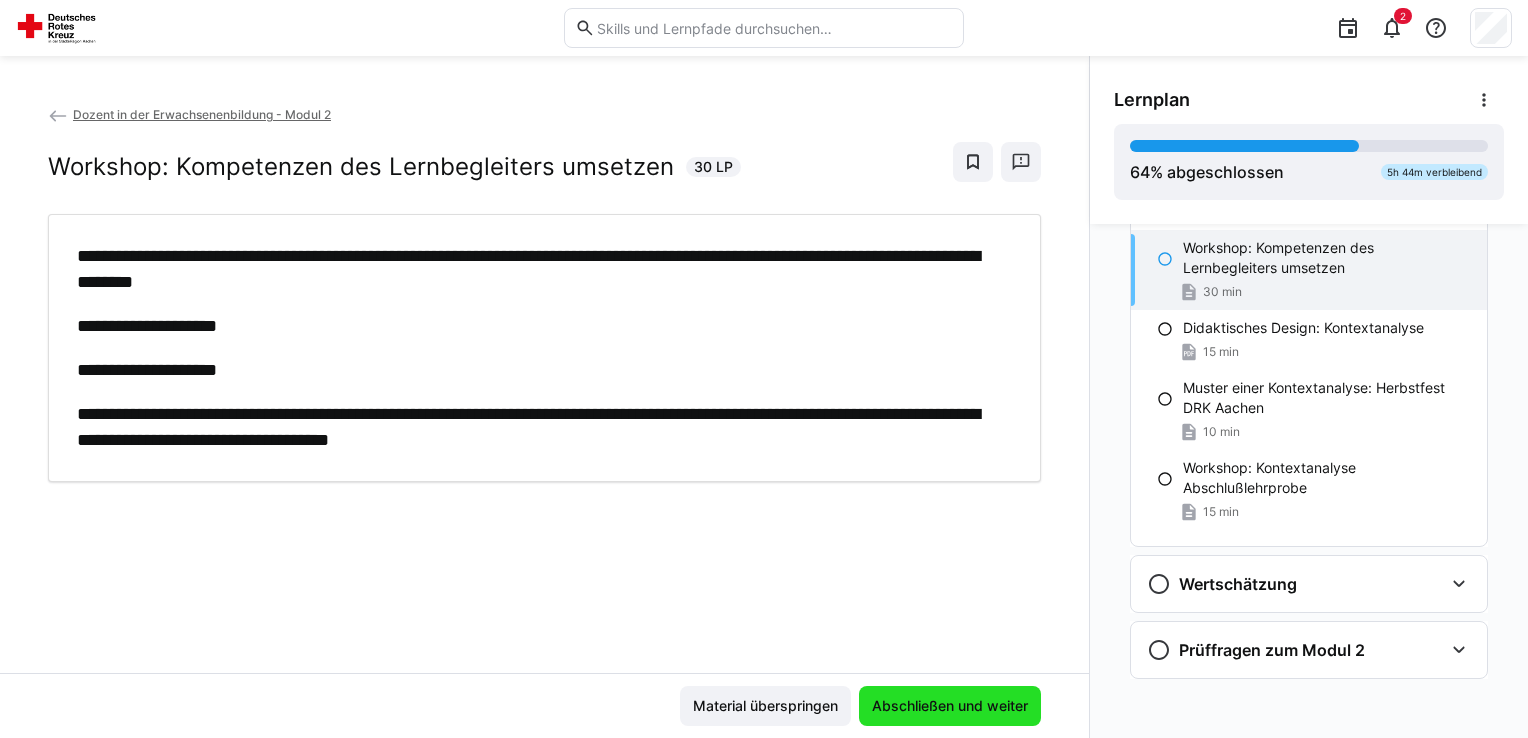 click on "Abschließen und weiter" 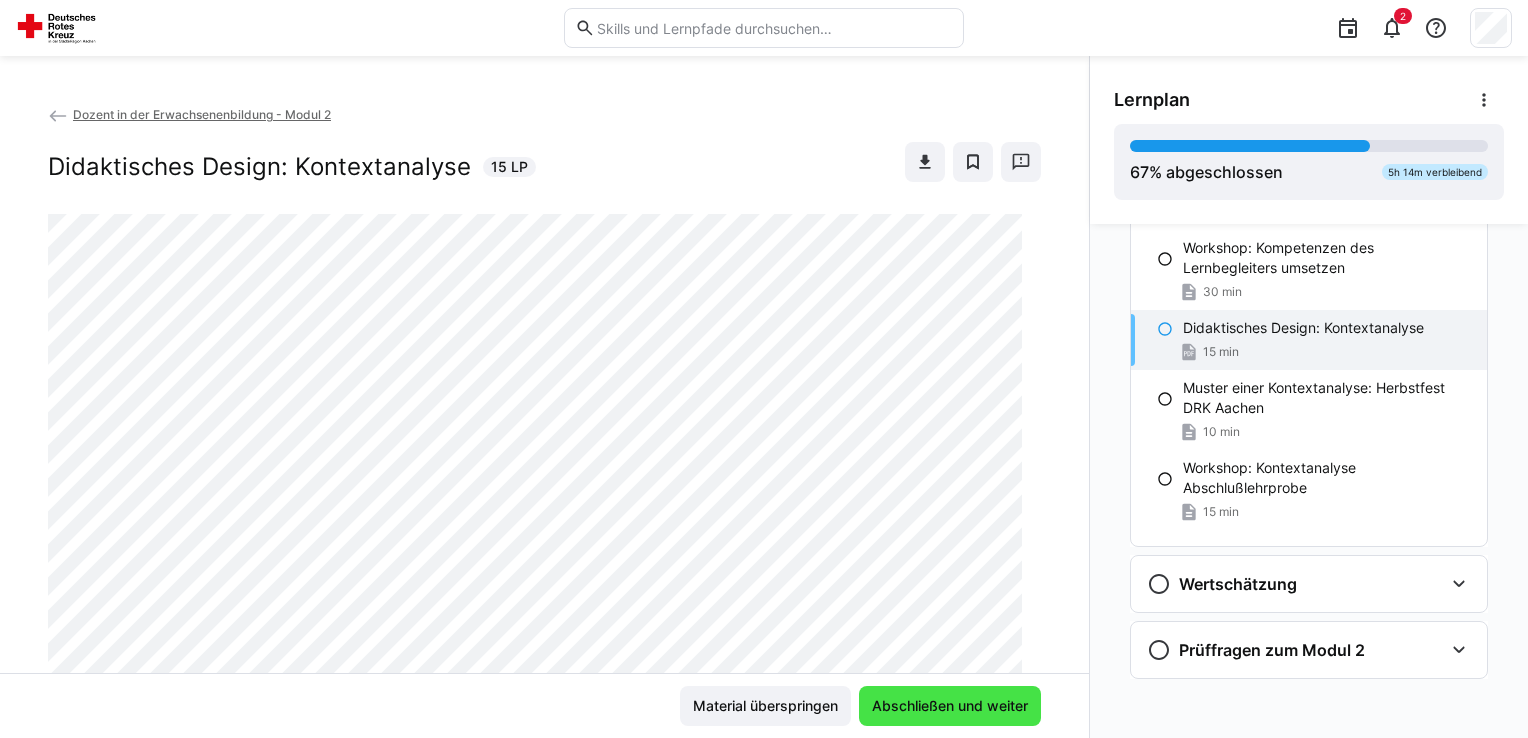 click on "Abschließen und weiter" 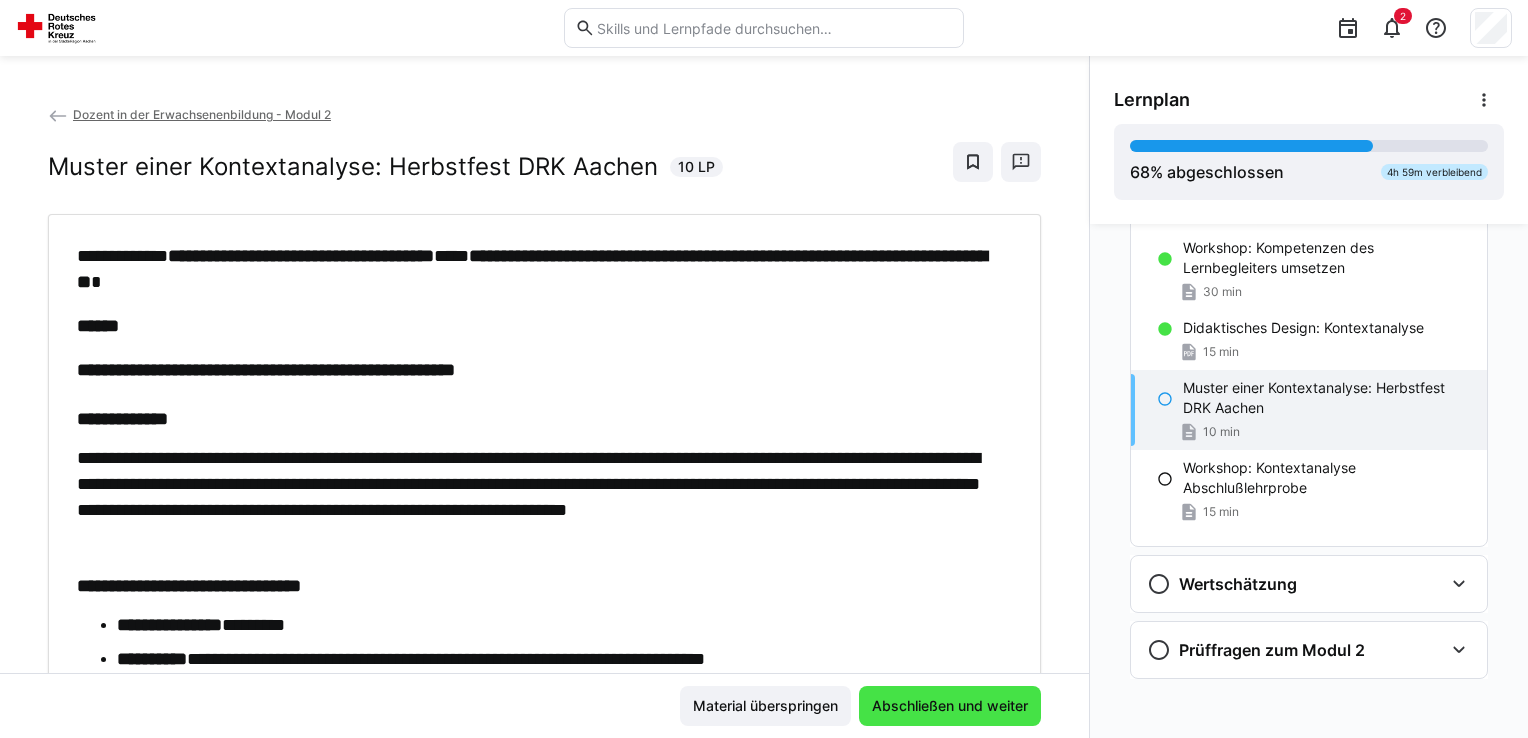 click on "Abschließen und weiter" 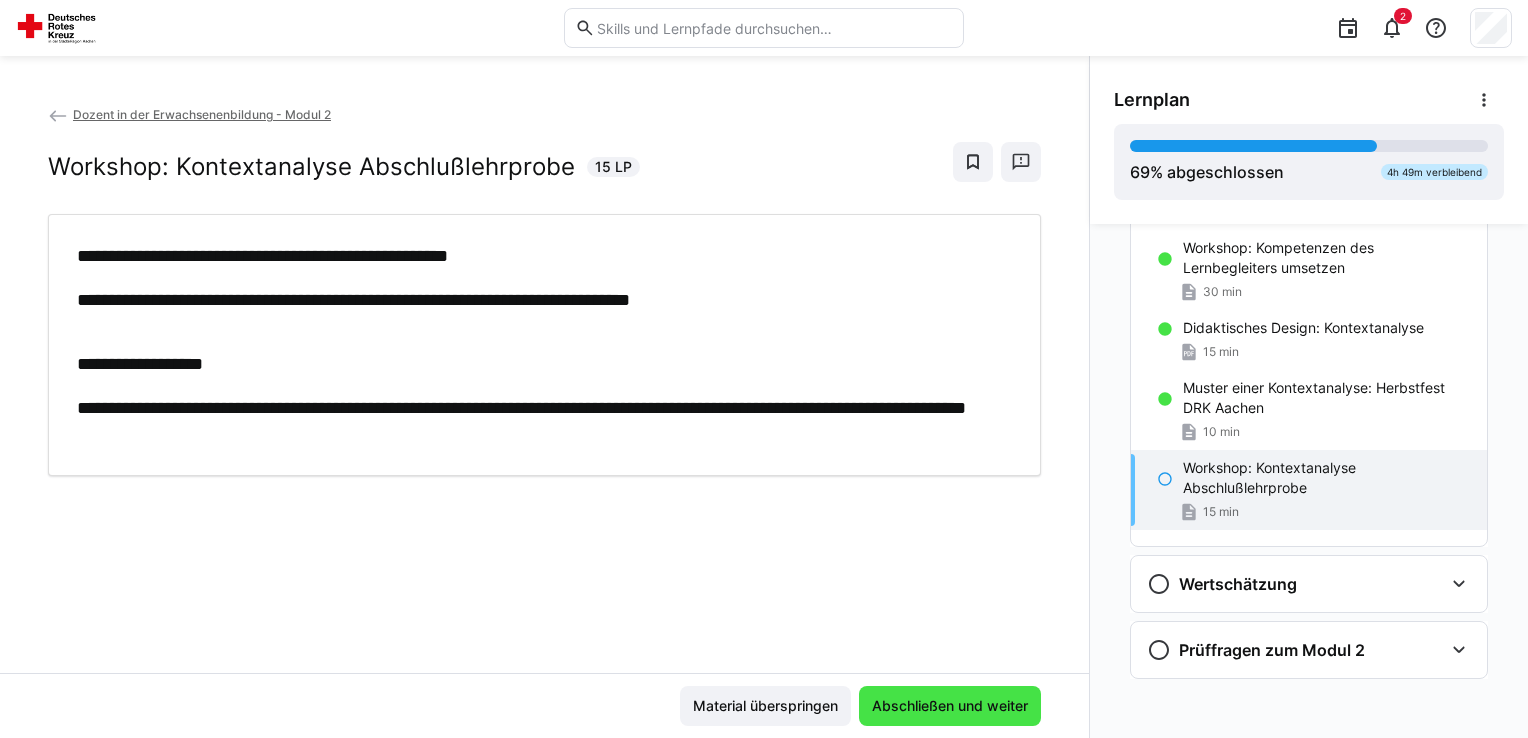 click on "Abschließen und weiter" 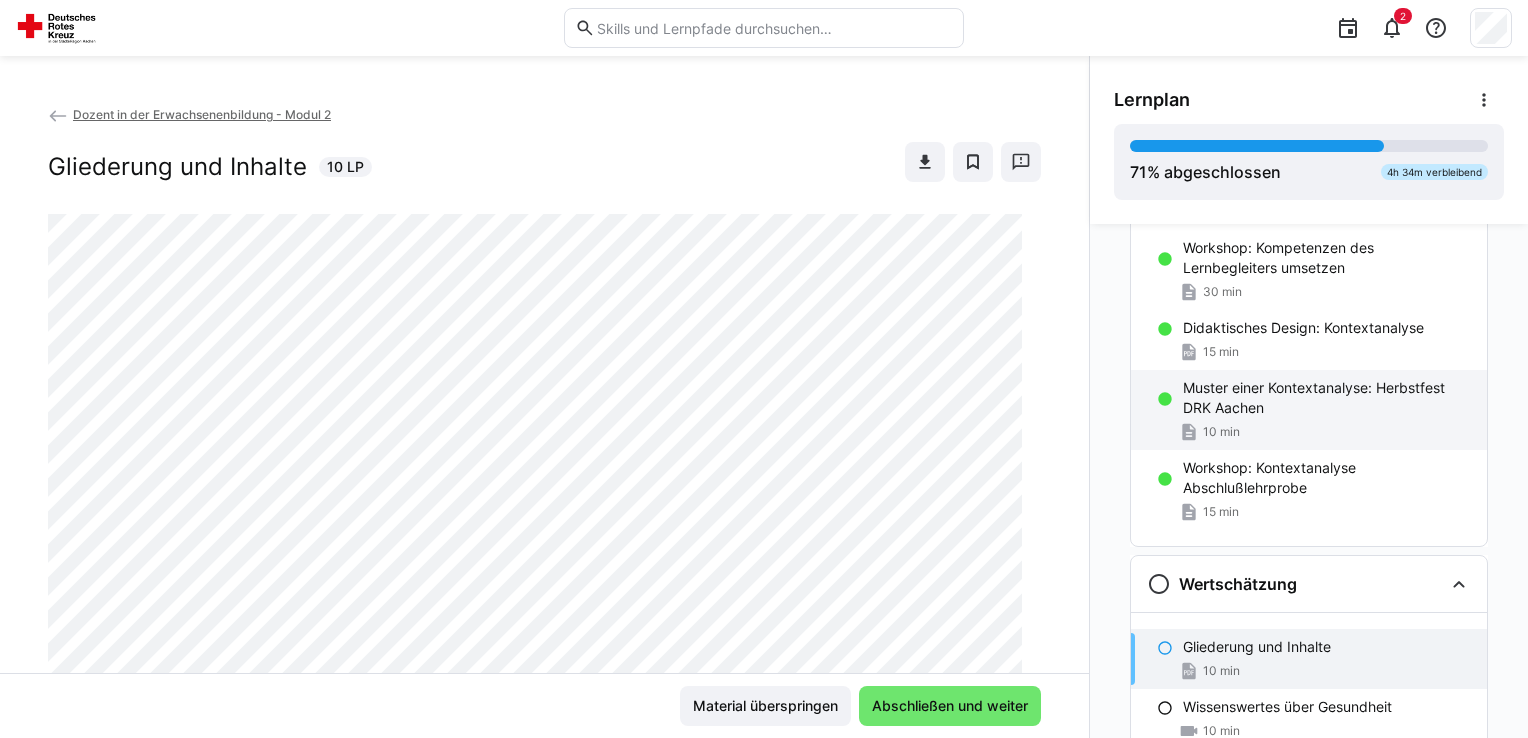 click on "Muster einer Kontextanalyse: Herbstfest DRK Aachen" 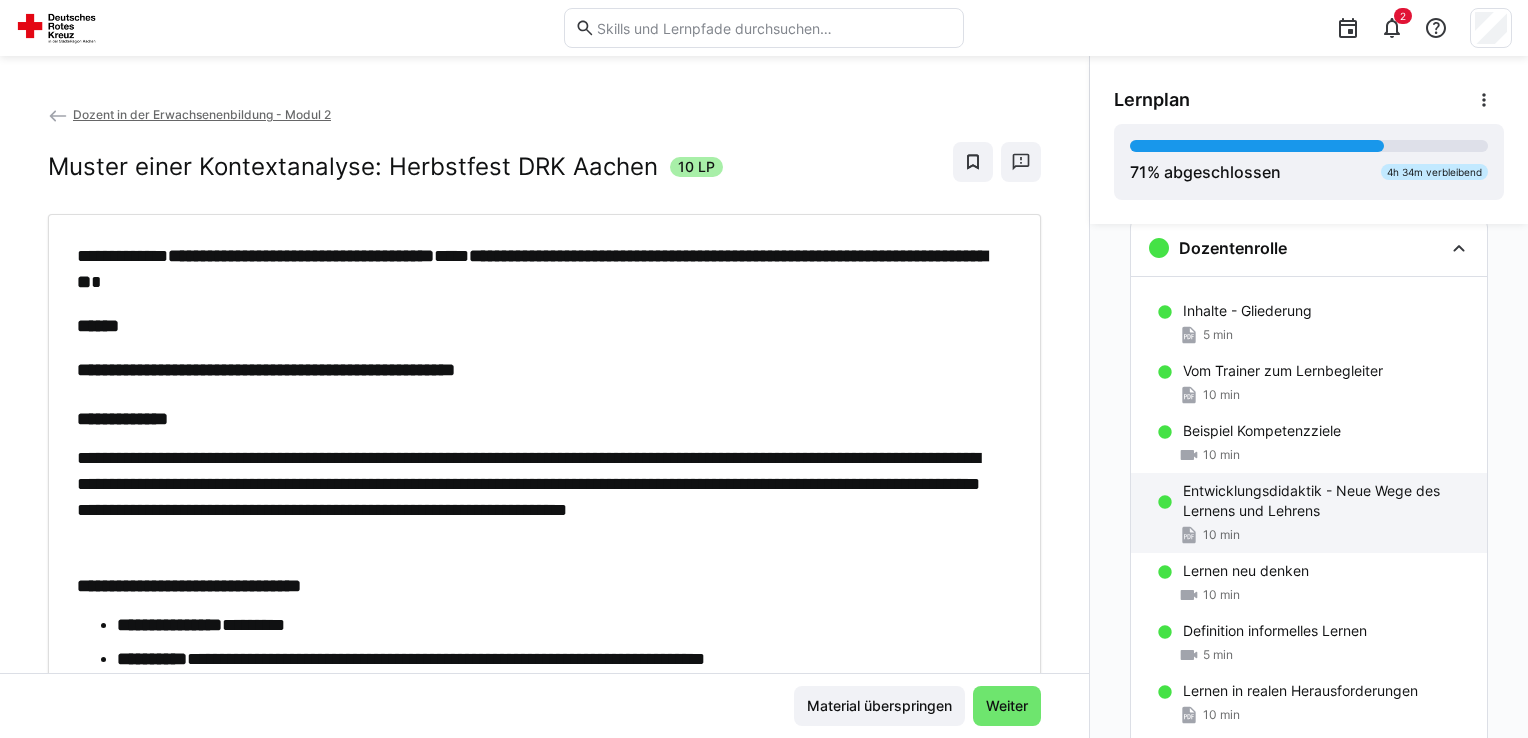 scroll, scrollTop: 1216, scrollLeft: 0, axis: vertical 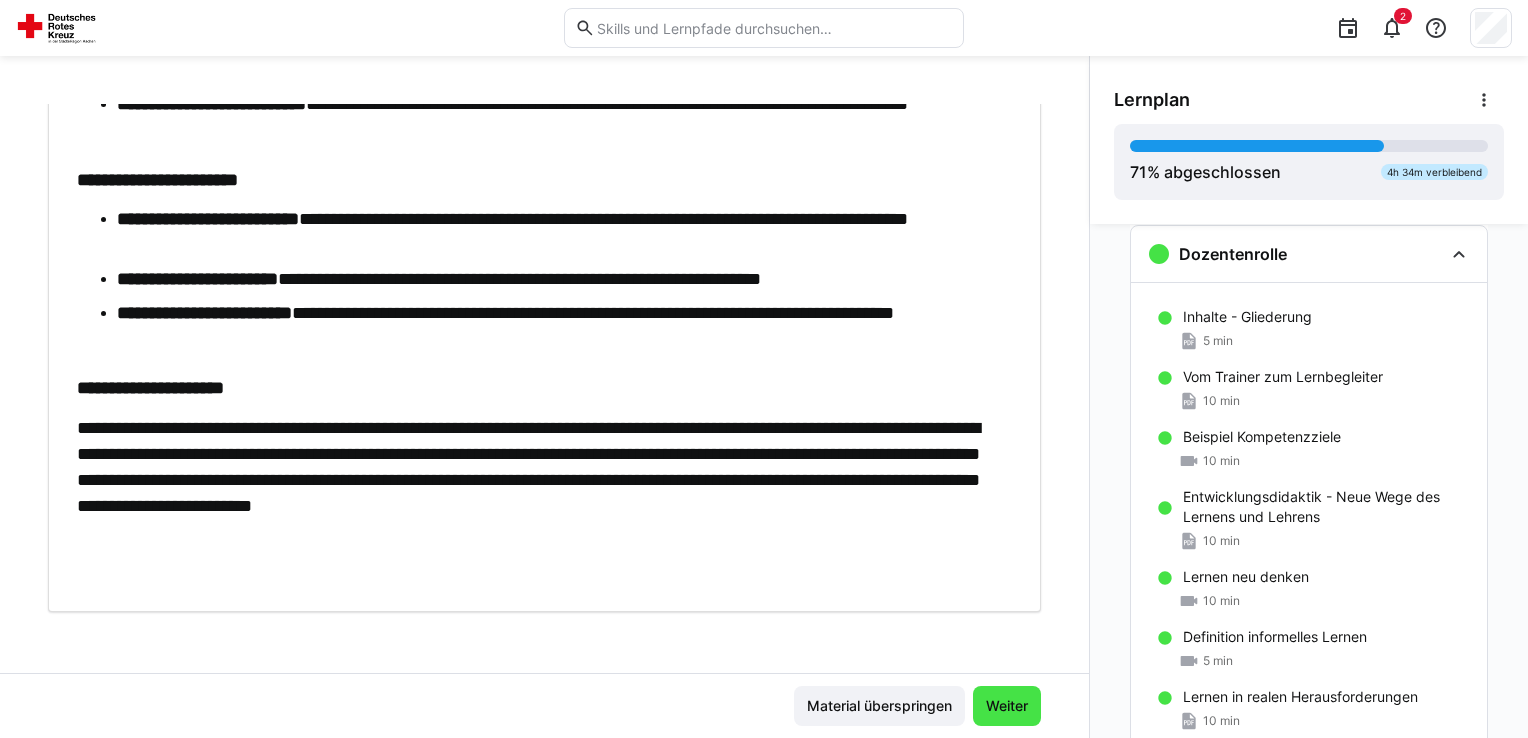click on "Weiter" 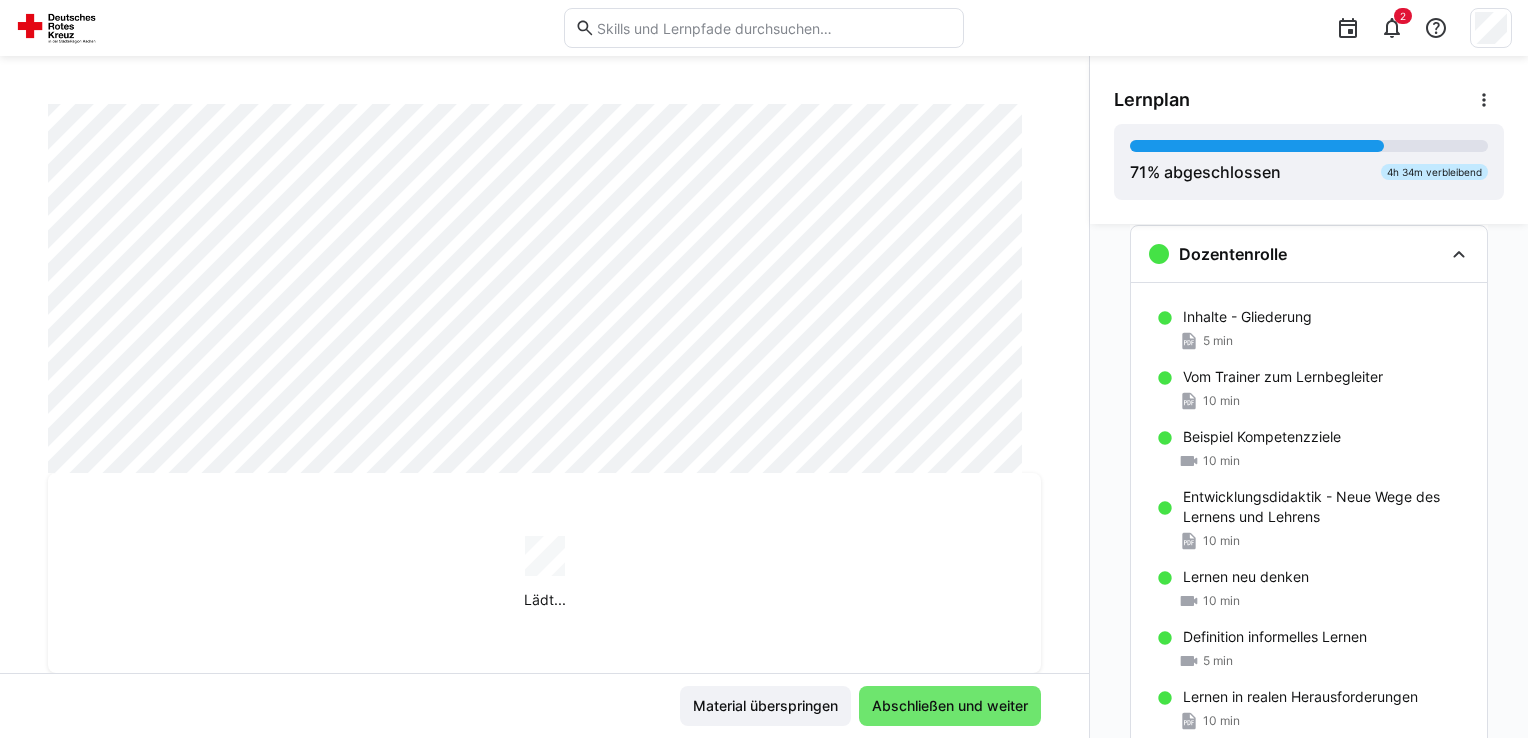 scroll, scrollTop: 0, scrollLeft: 0, axis: both 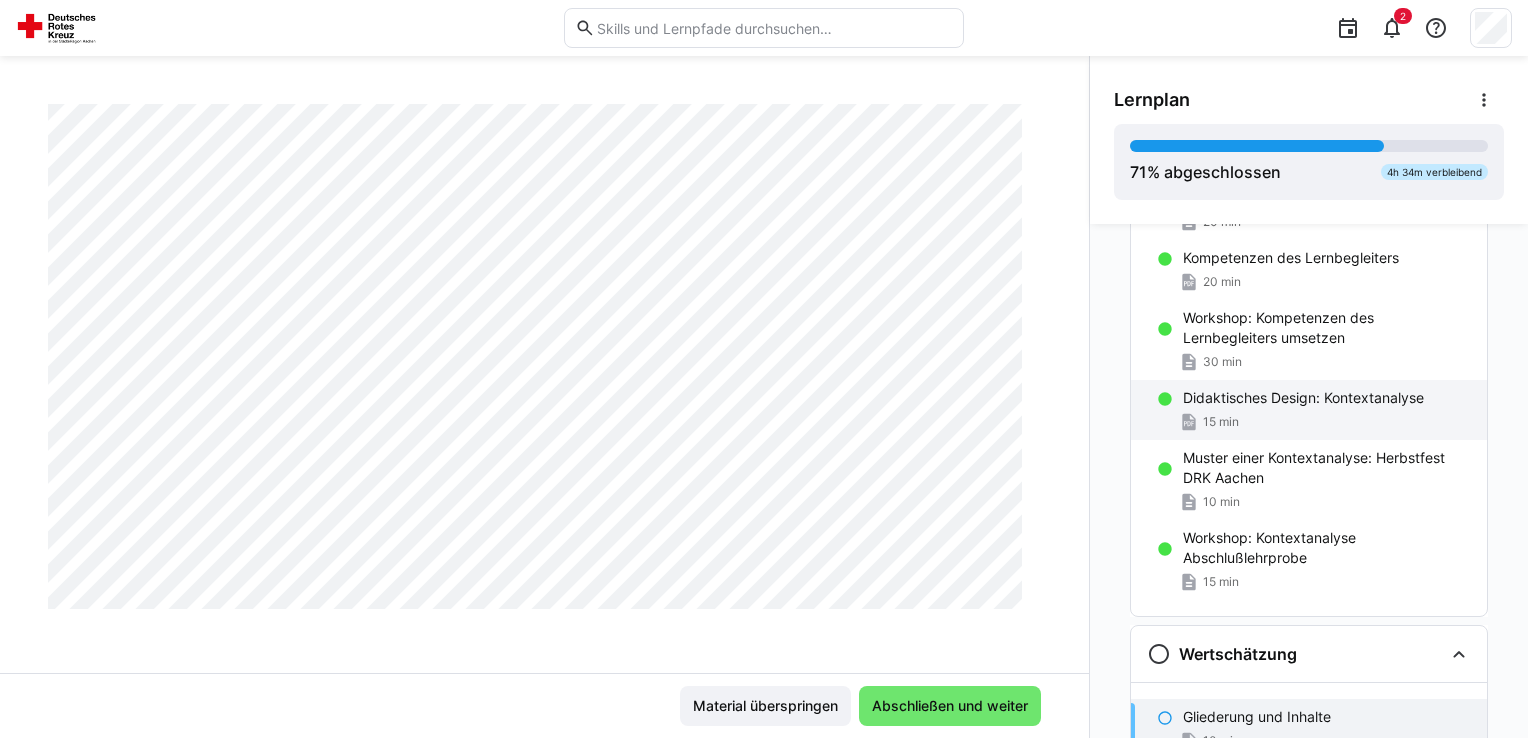 click on "Didaktisches Design: Kontextanalyse
15 min" 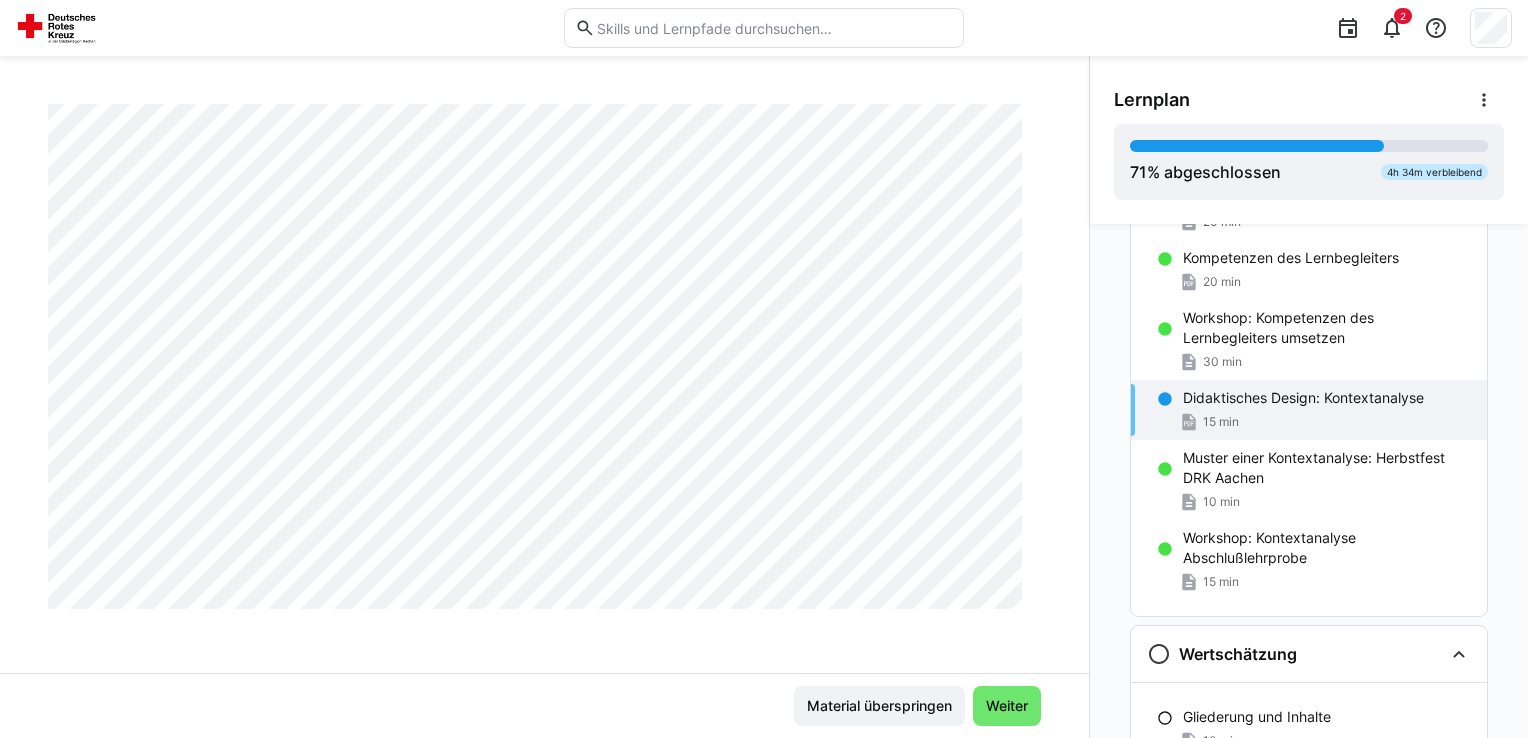 scroll, scrollTop: 935, scrollLeft: 0, axis: vertical 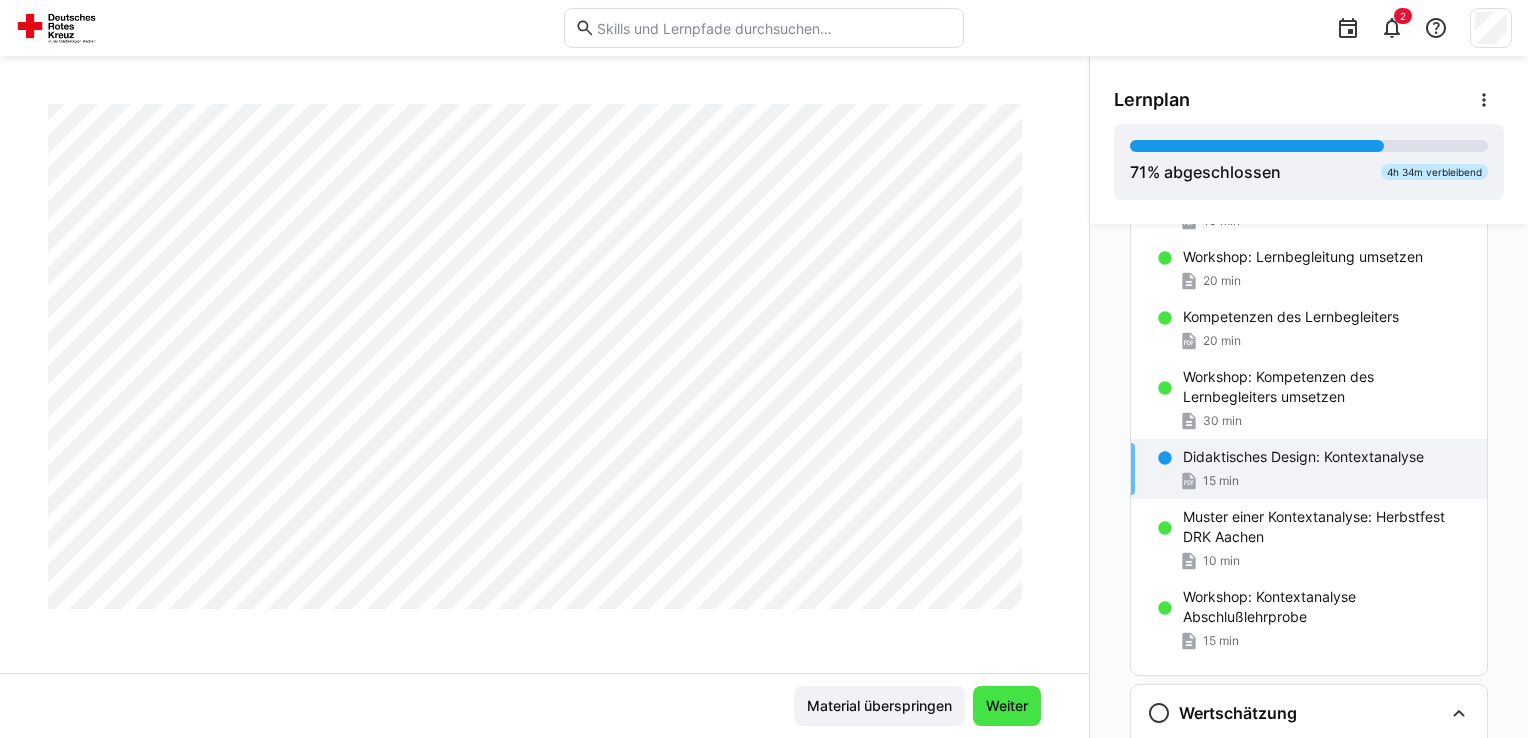 click on "Weiter" 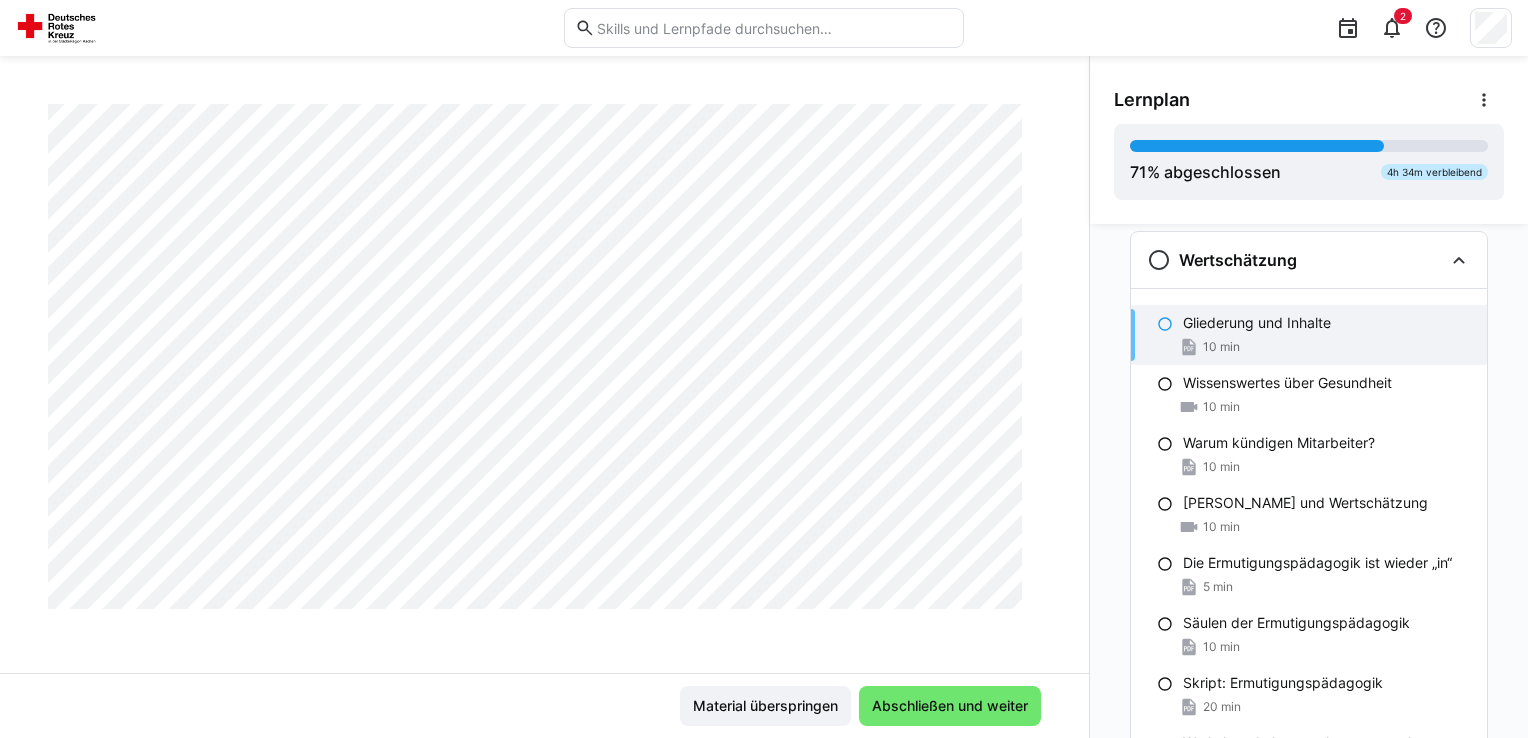scroll, scrollTop: 2175, scrollLeft: 0, axis: vertical 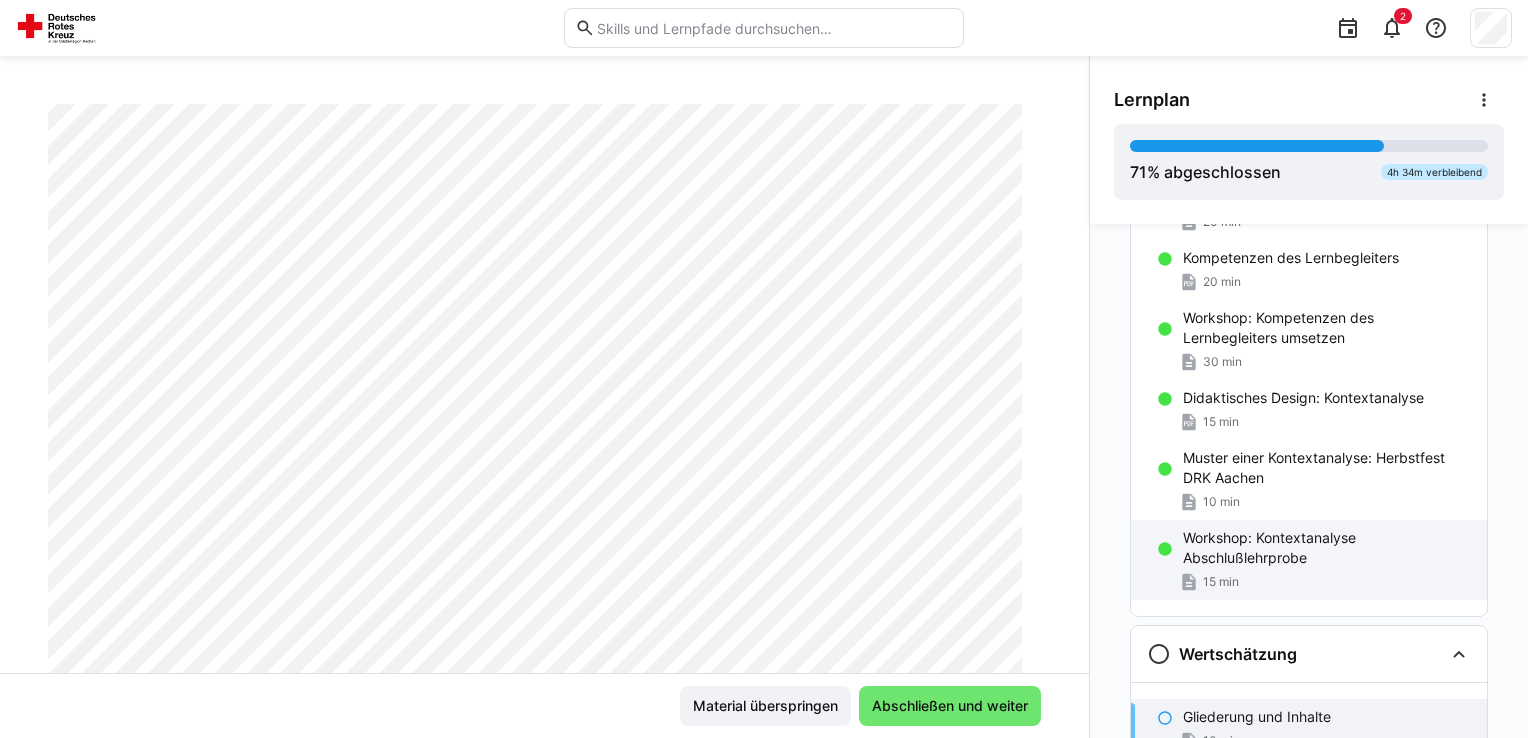 click on "Workshop: Kontextanalyse Abschlußlehrprobe" 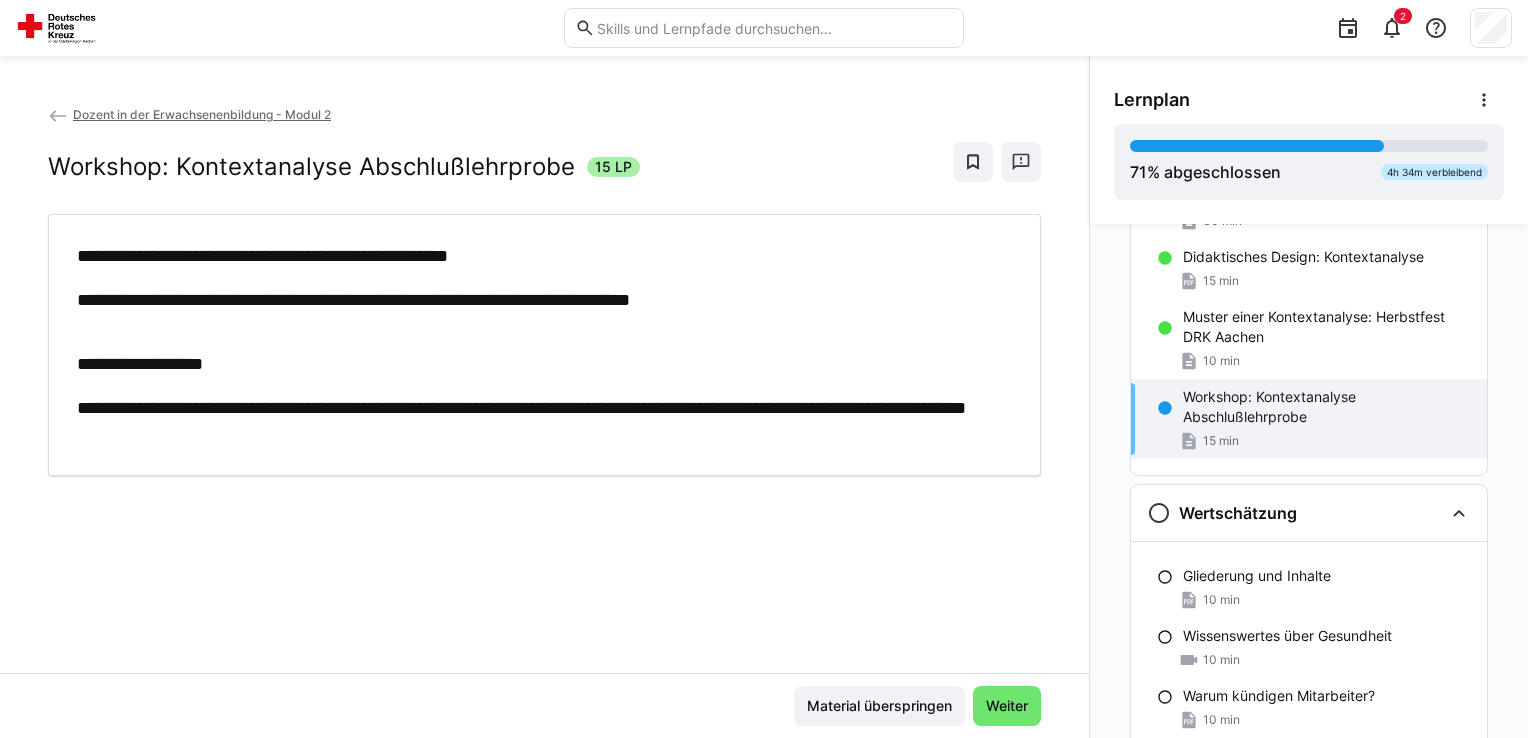 scroll, scrollTop: 1816, scrollLeft: 0, axis: vertical 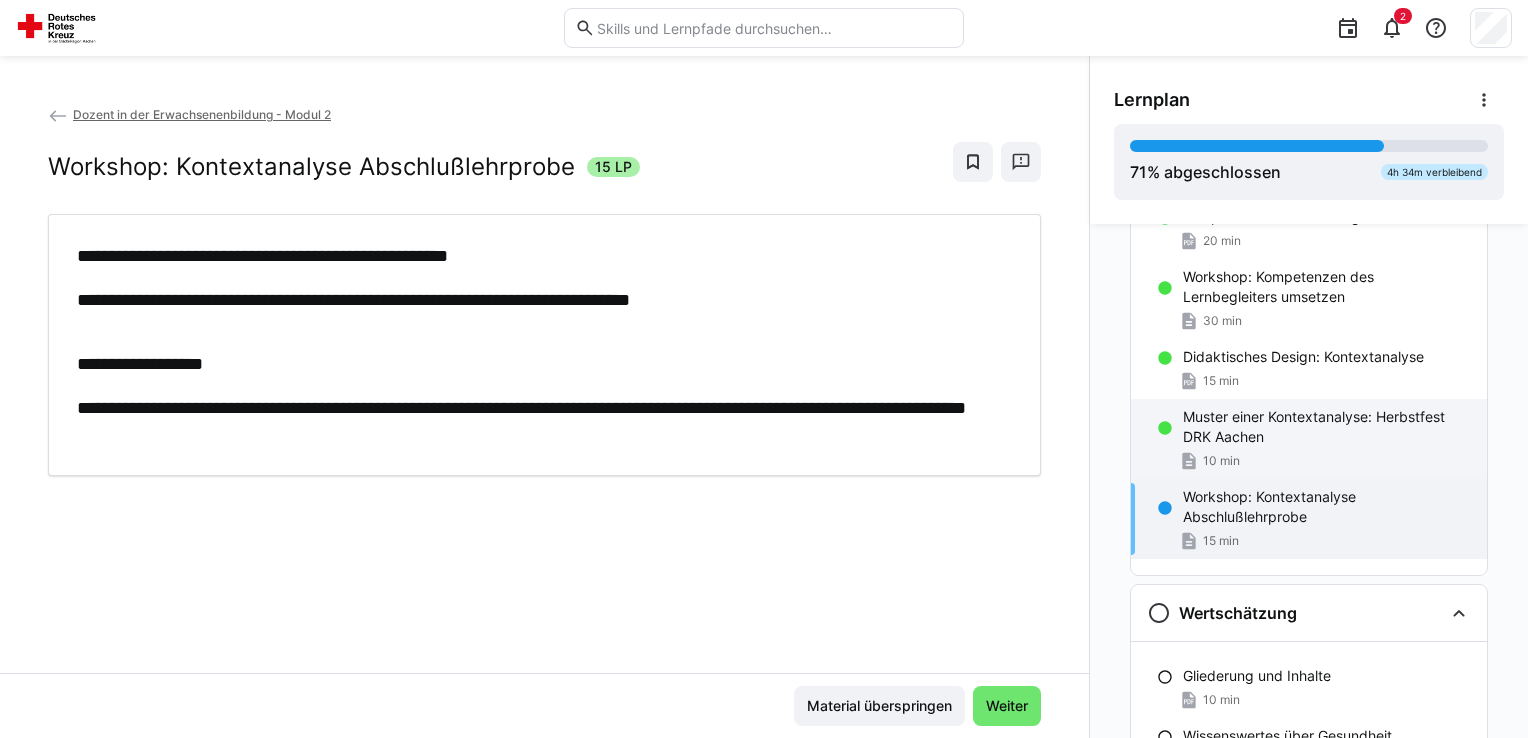 click on "Muster einer Kontextanalyse: Herbstfest DRK Aachen" 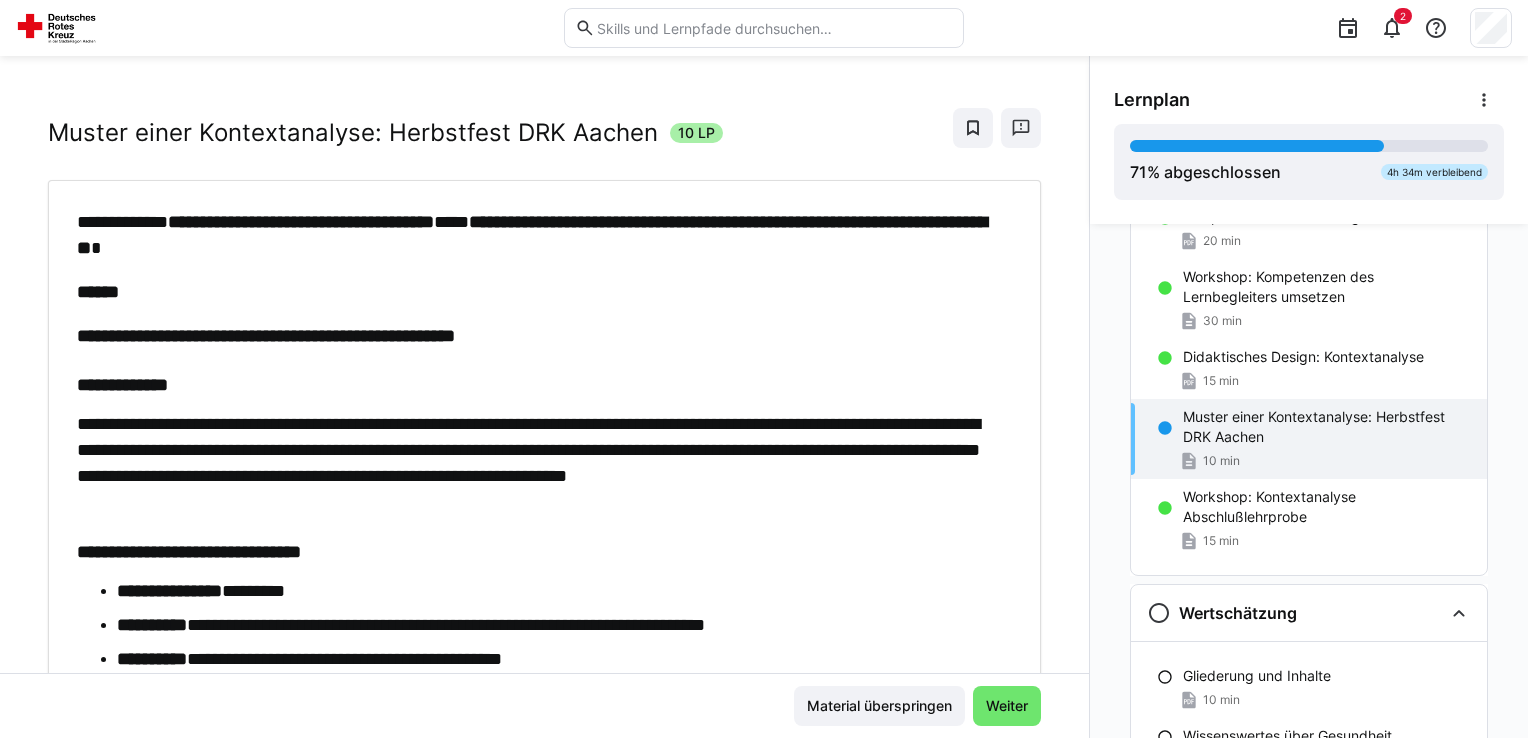 scroll, scrollTop: 0, scrollLeft: 0, axis: both 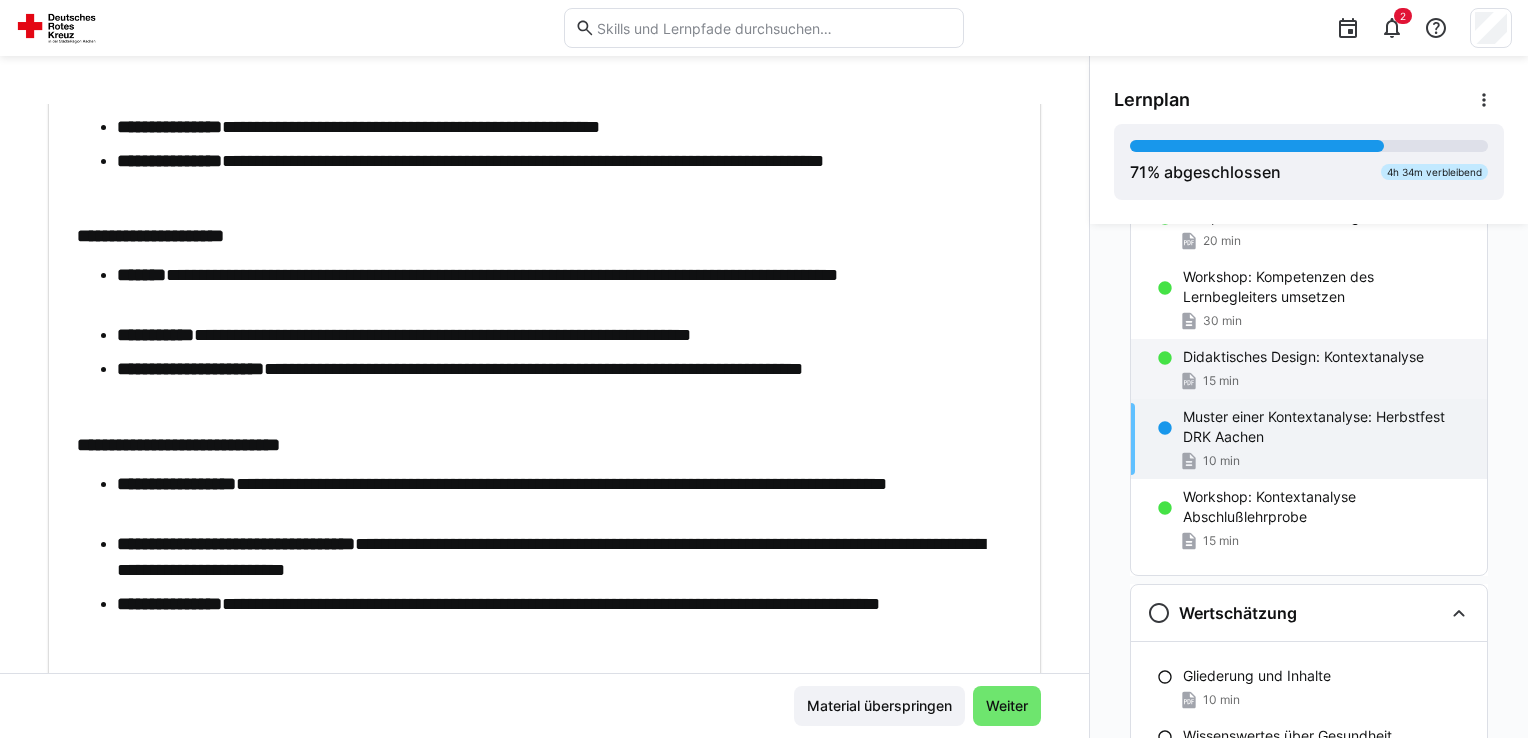 click on "15 min" 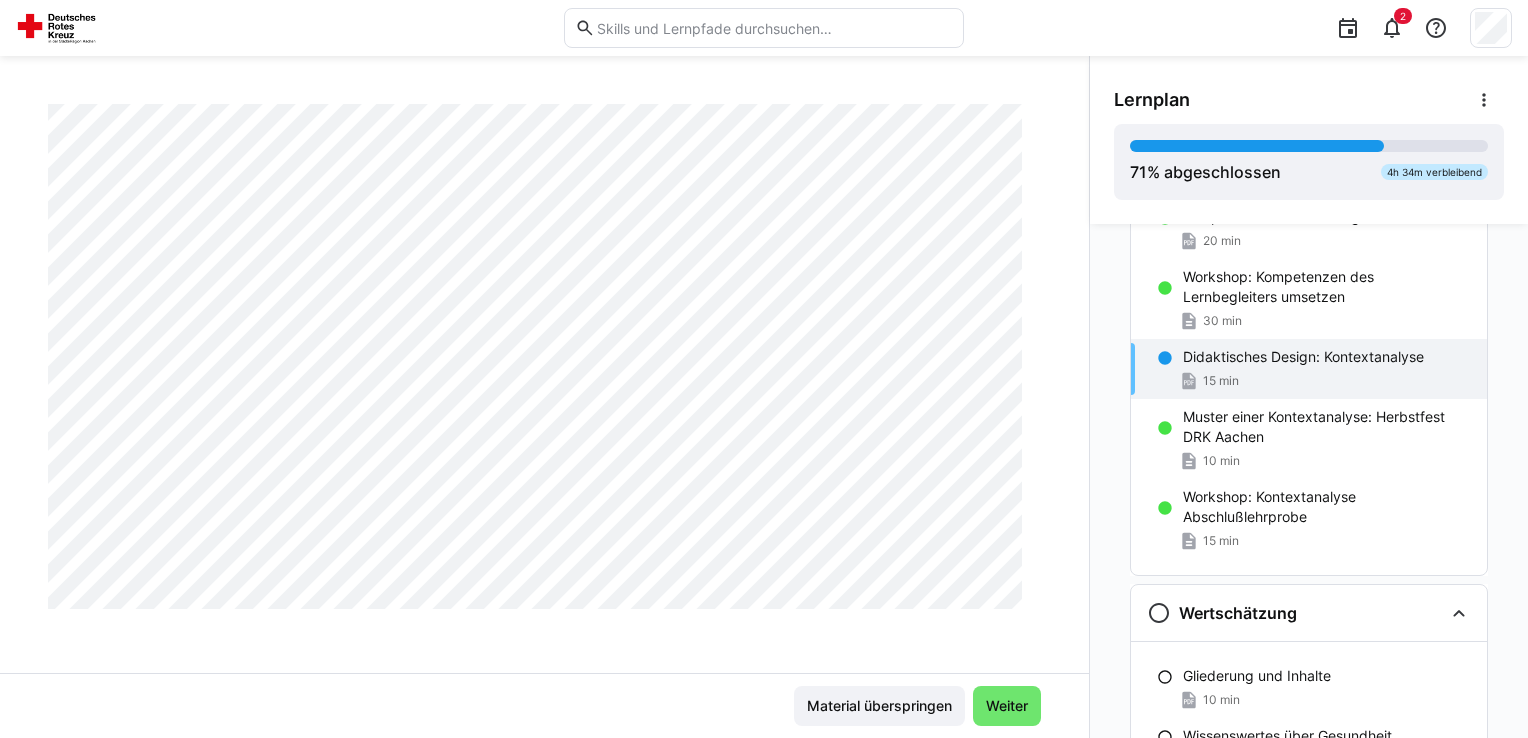scroll, scrollTop: 935, scrollLeft: 0, axis: vertical 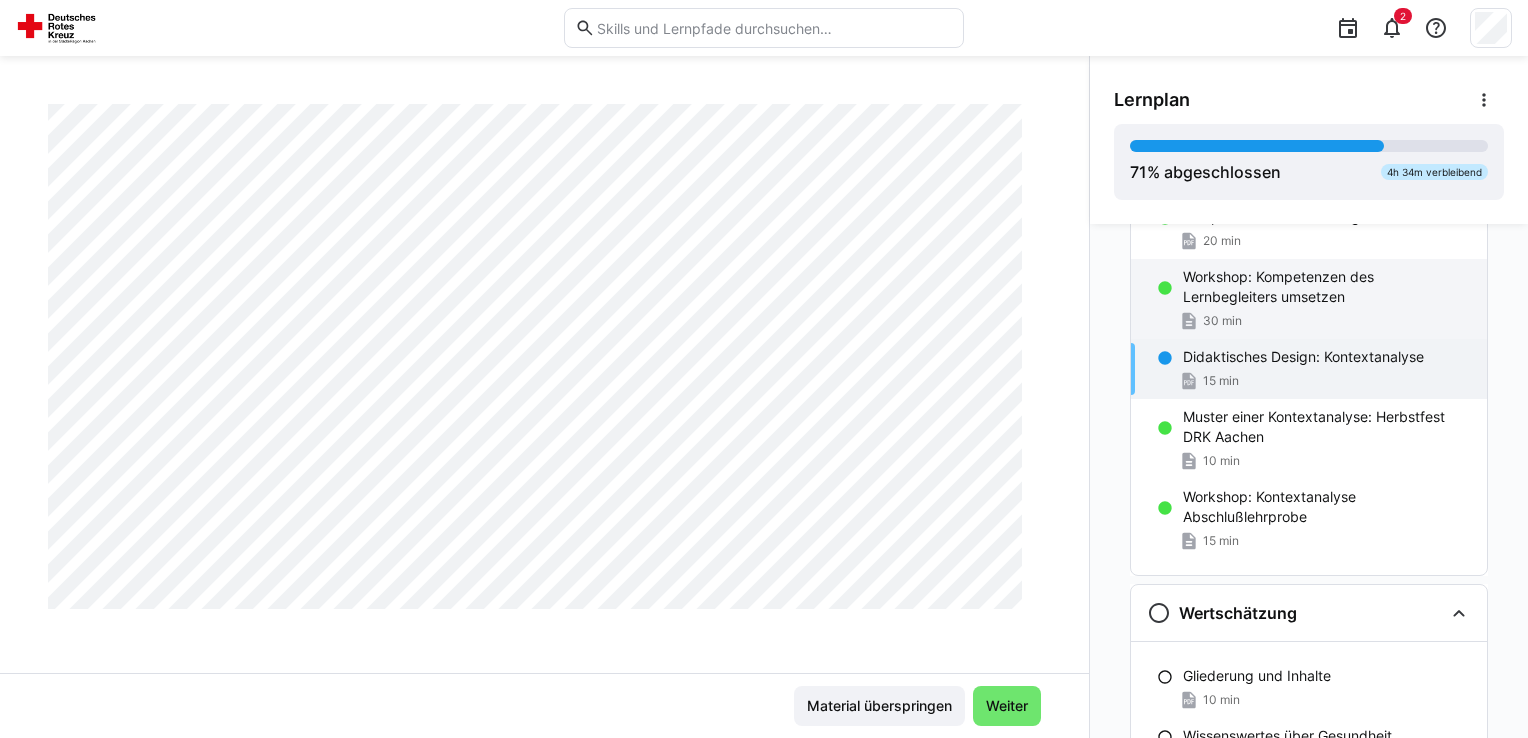 click on "Workshop: Kompetenzen des Lernbegleiters umsetzen
30 min" 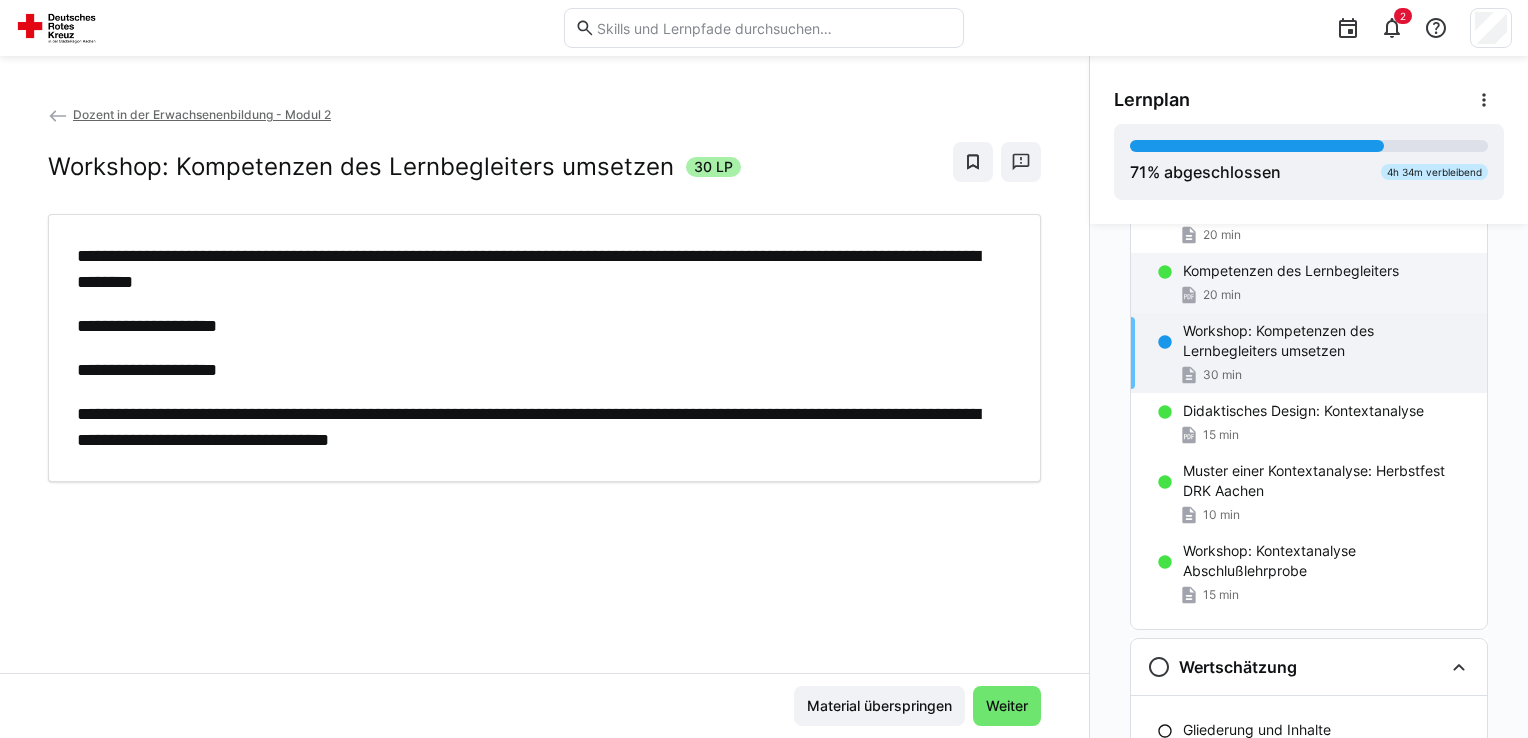 scroll, scrollTop: 0, scrollLeft: 0, axis: both 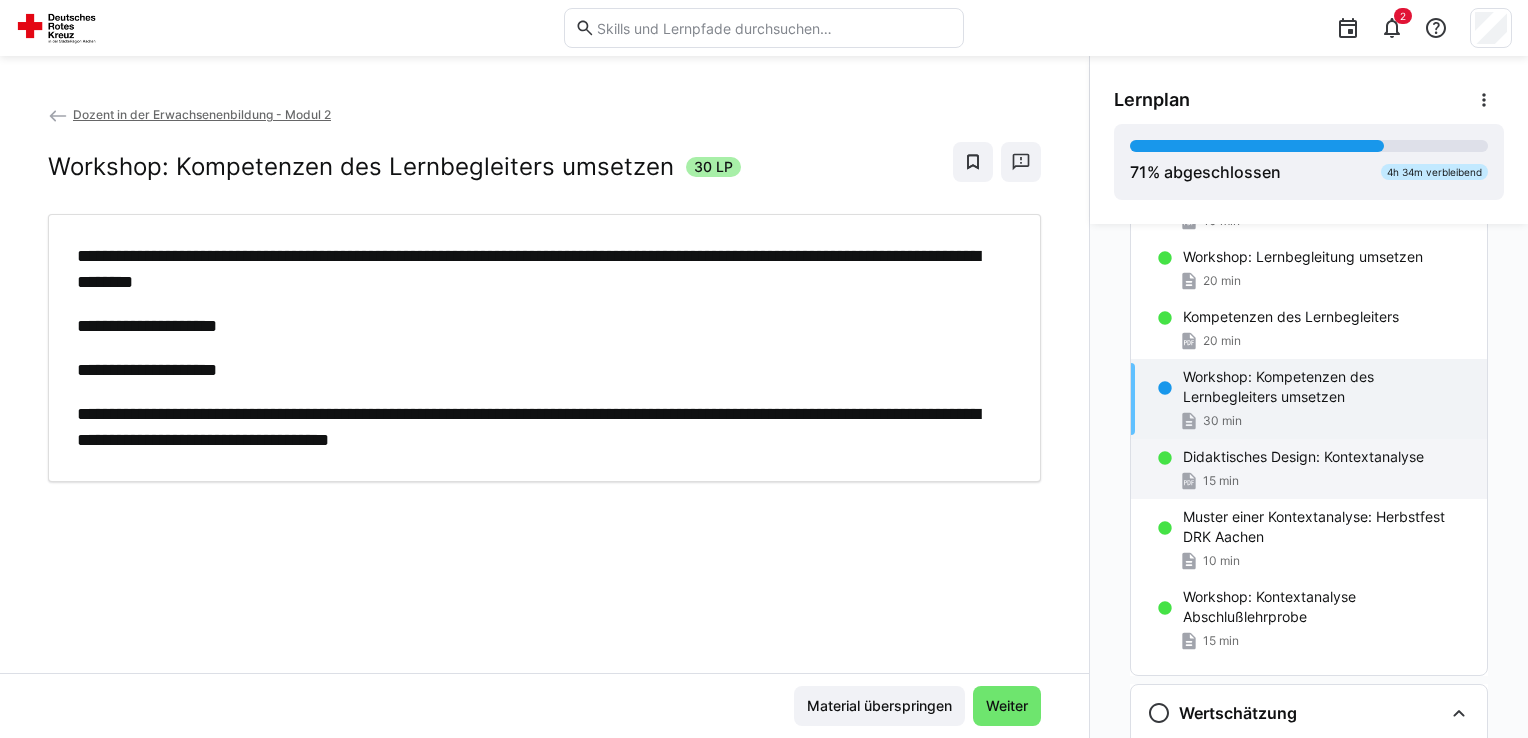click on "15 min" 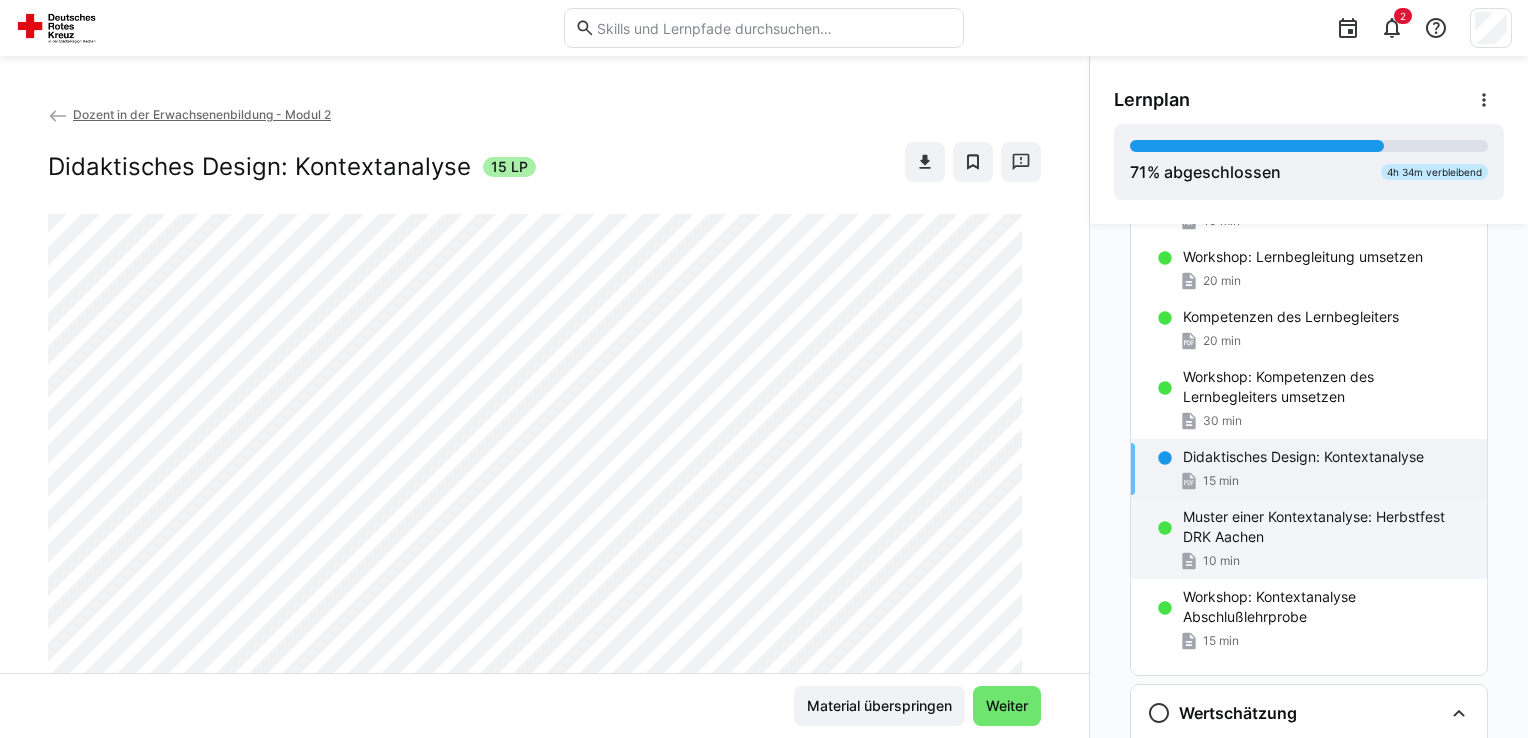 click on "Muster einer Kontextanalyse: Herbstfest DRK Aachen" 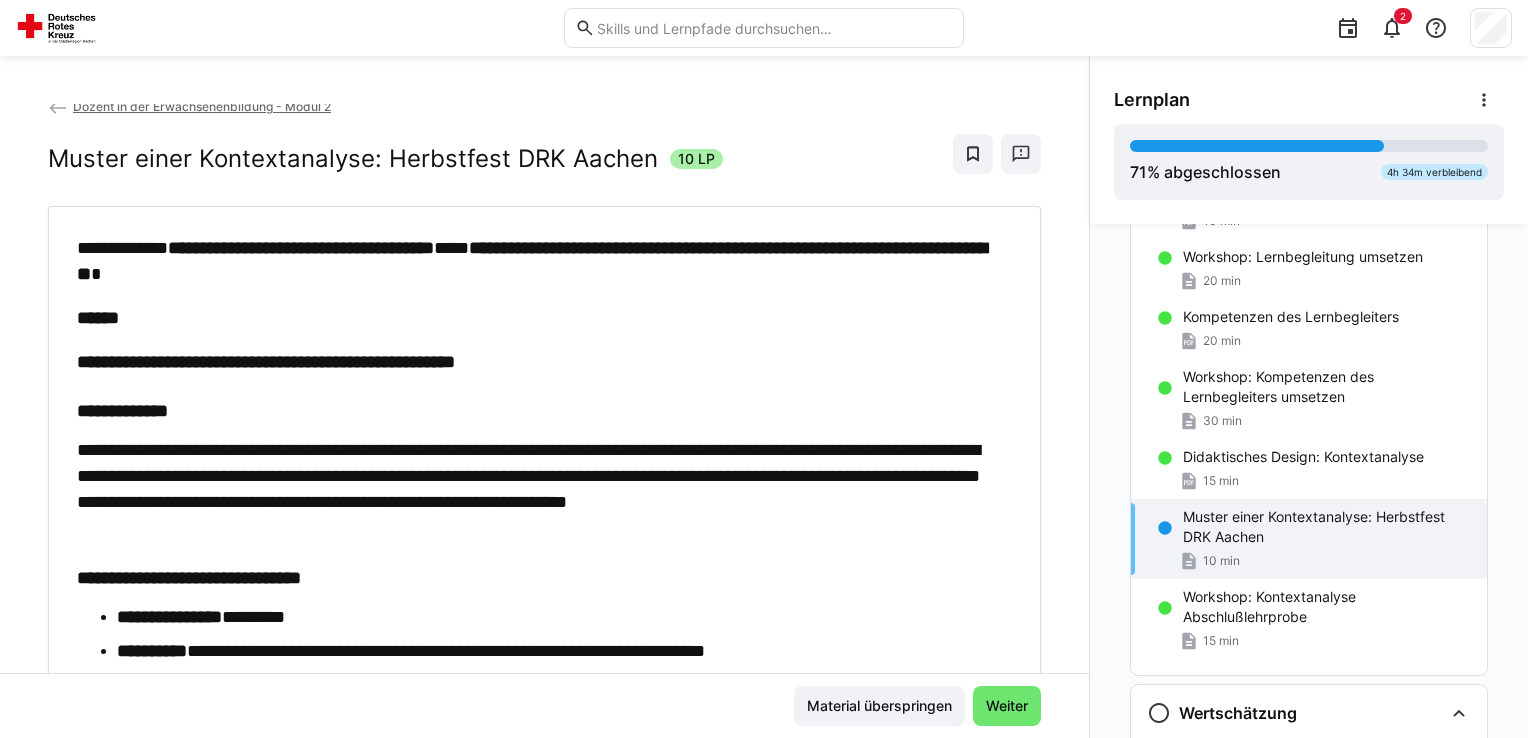 scroll, scrollTop: 0, scrollLeft: 0, axis: both 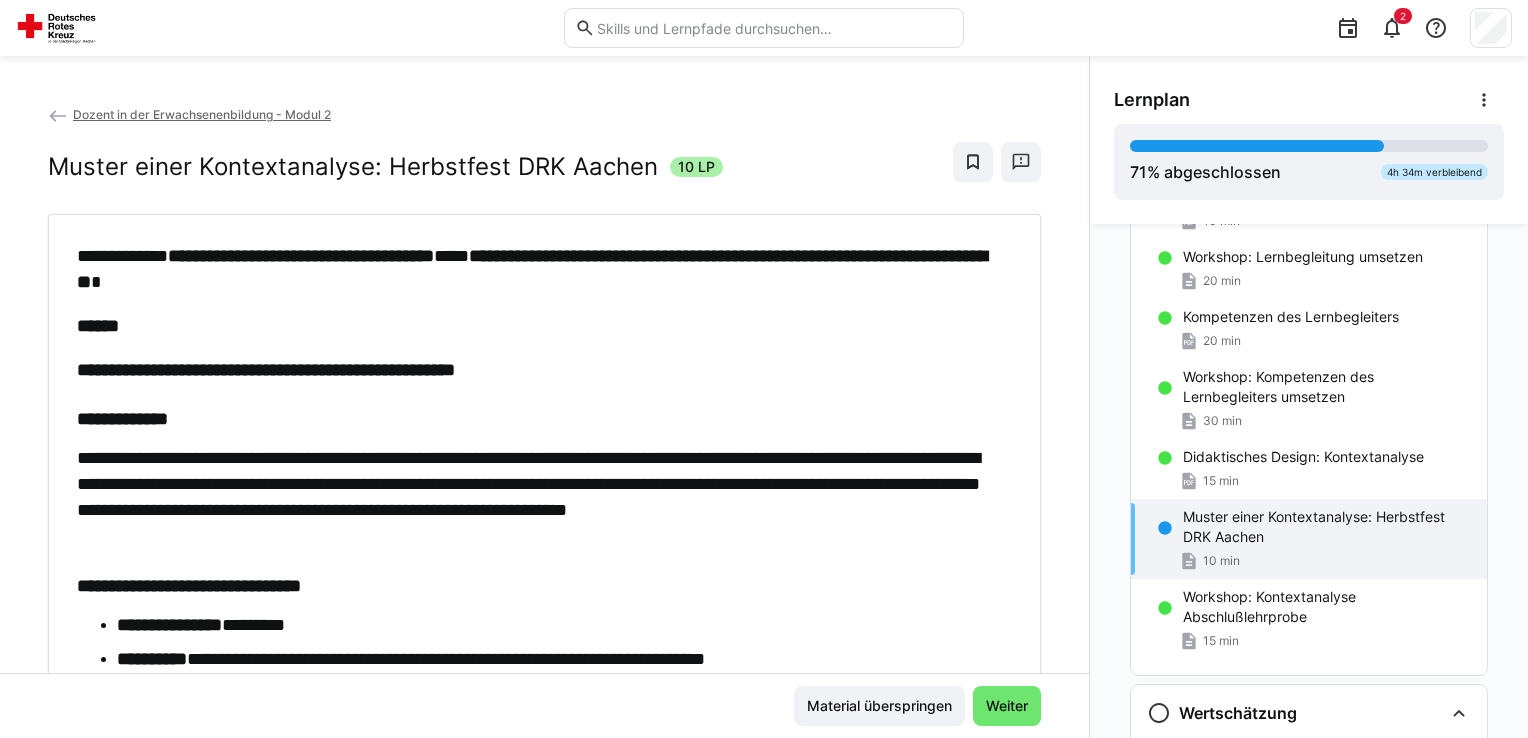 click on "**********" 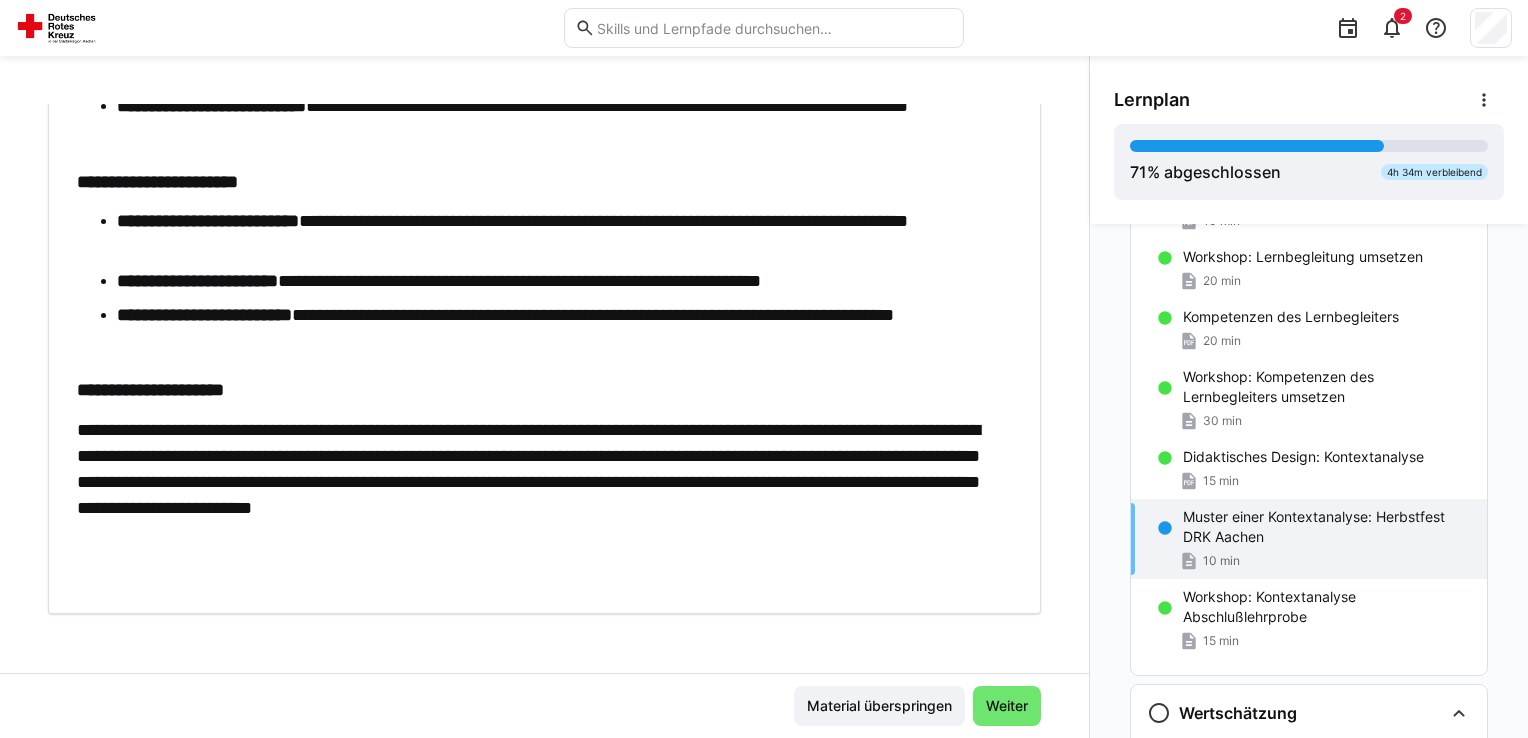 scroll, scrollTop: 1334, scrollLeft: 0, axis: vertical 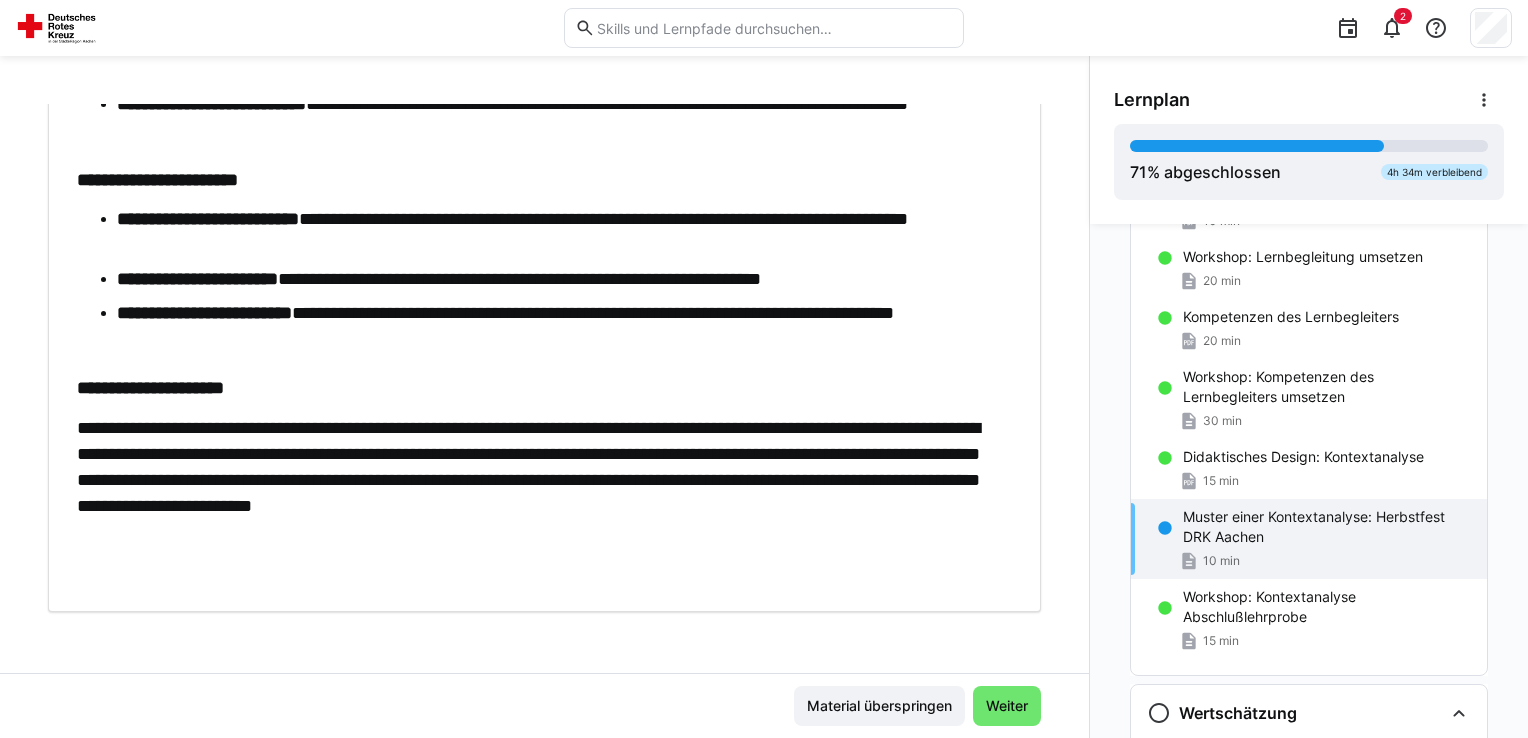 click on "**********" 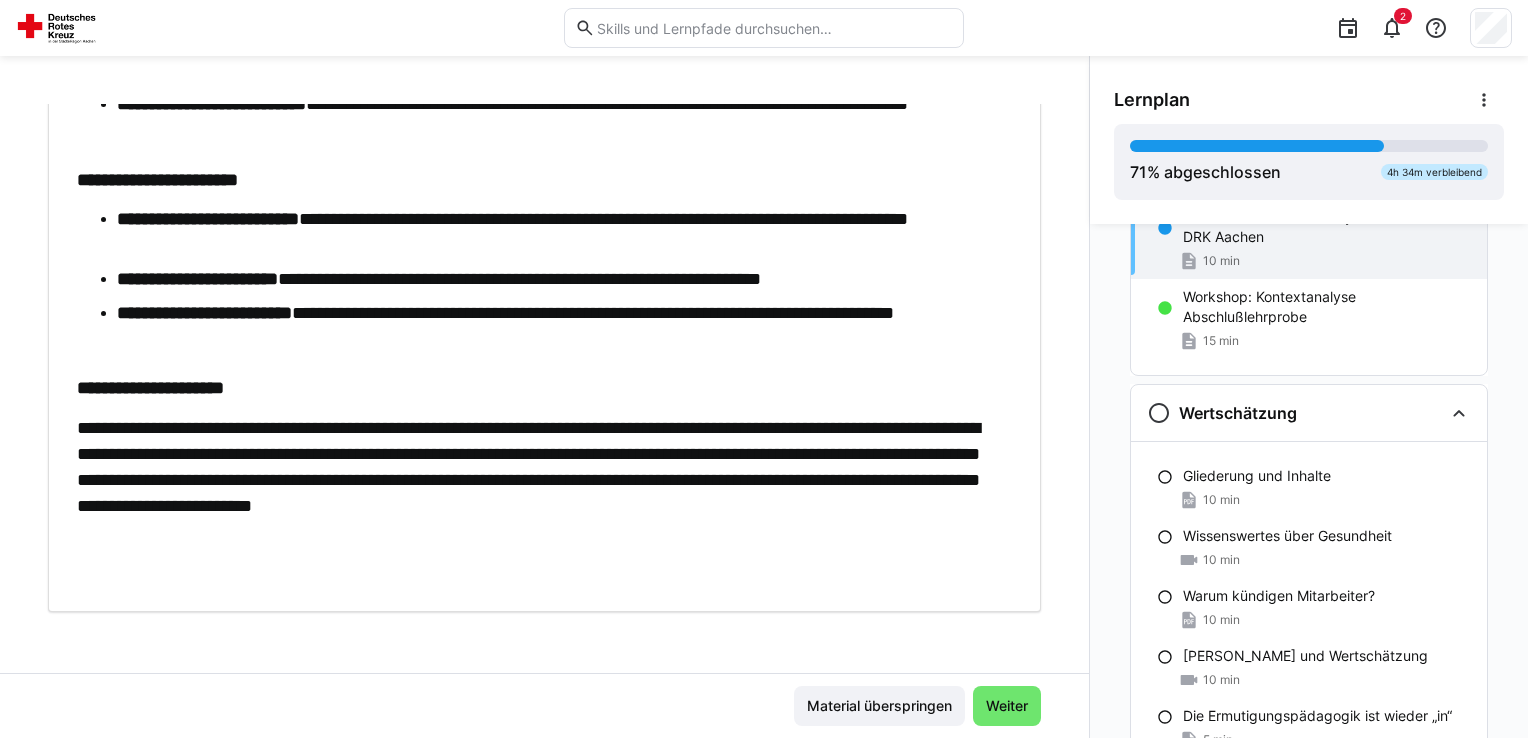 scroll, scrollTop: 1916, scrollLeft: 0, axis: vertical 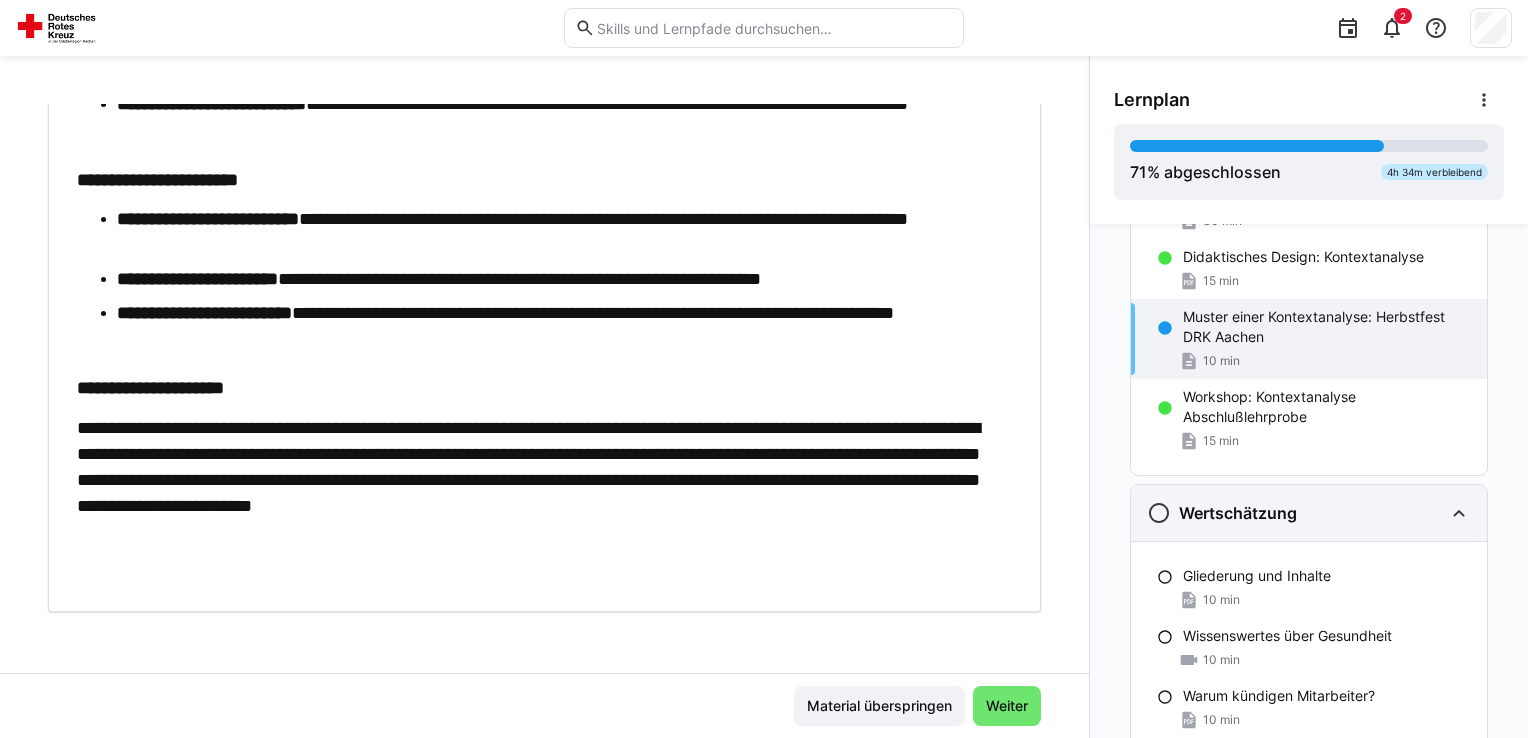 click 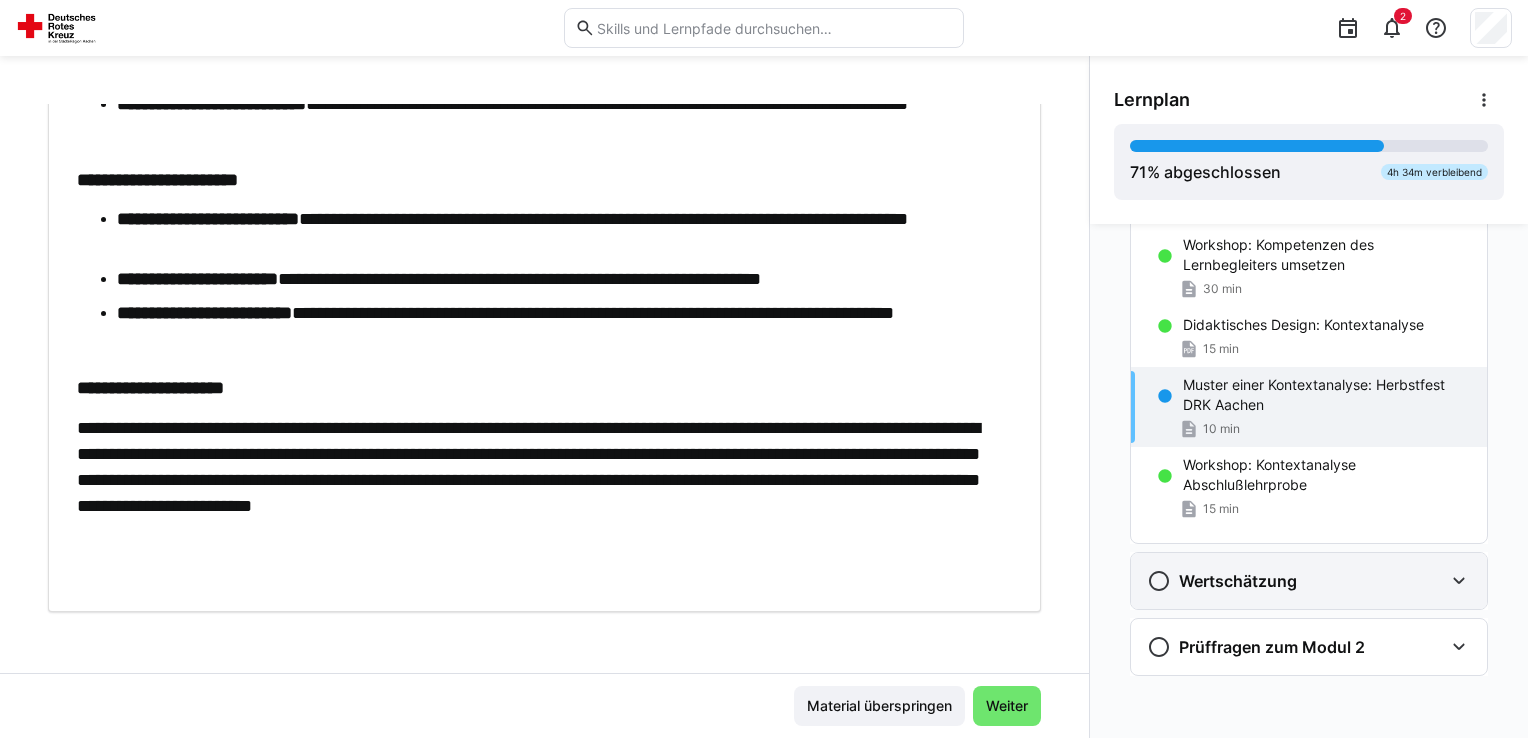 scroll, scrollTop: 1845, scrollLeft: 0, axis: vertical 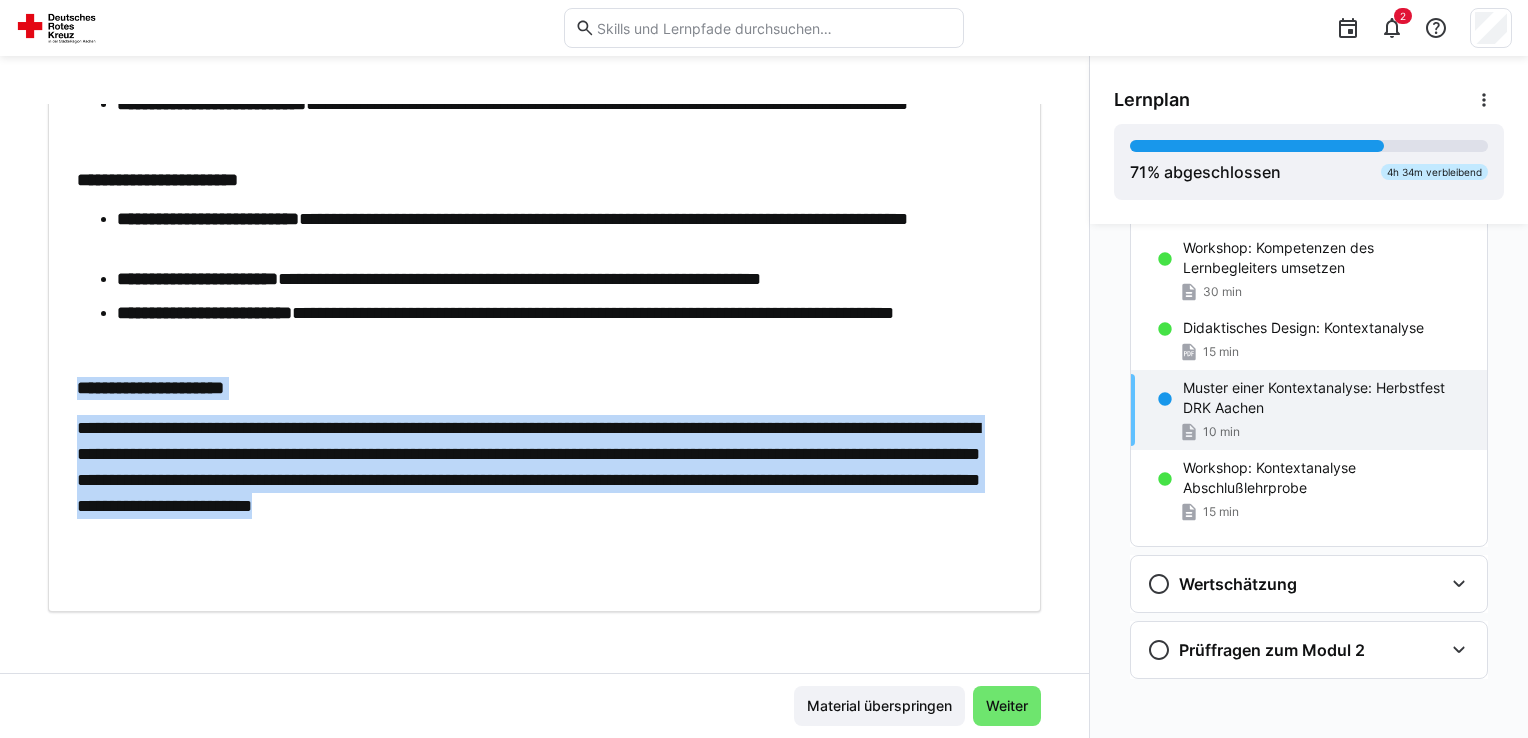 drag, startPoint x: 207, startPoint y: 528, endPoint x: 60, endPoint y: 371, distance: 215.07674 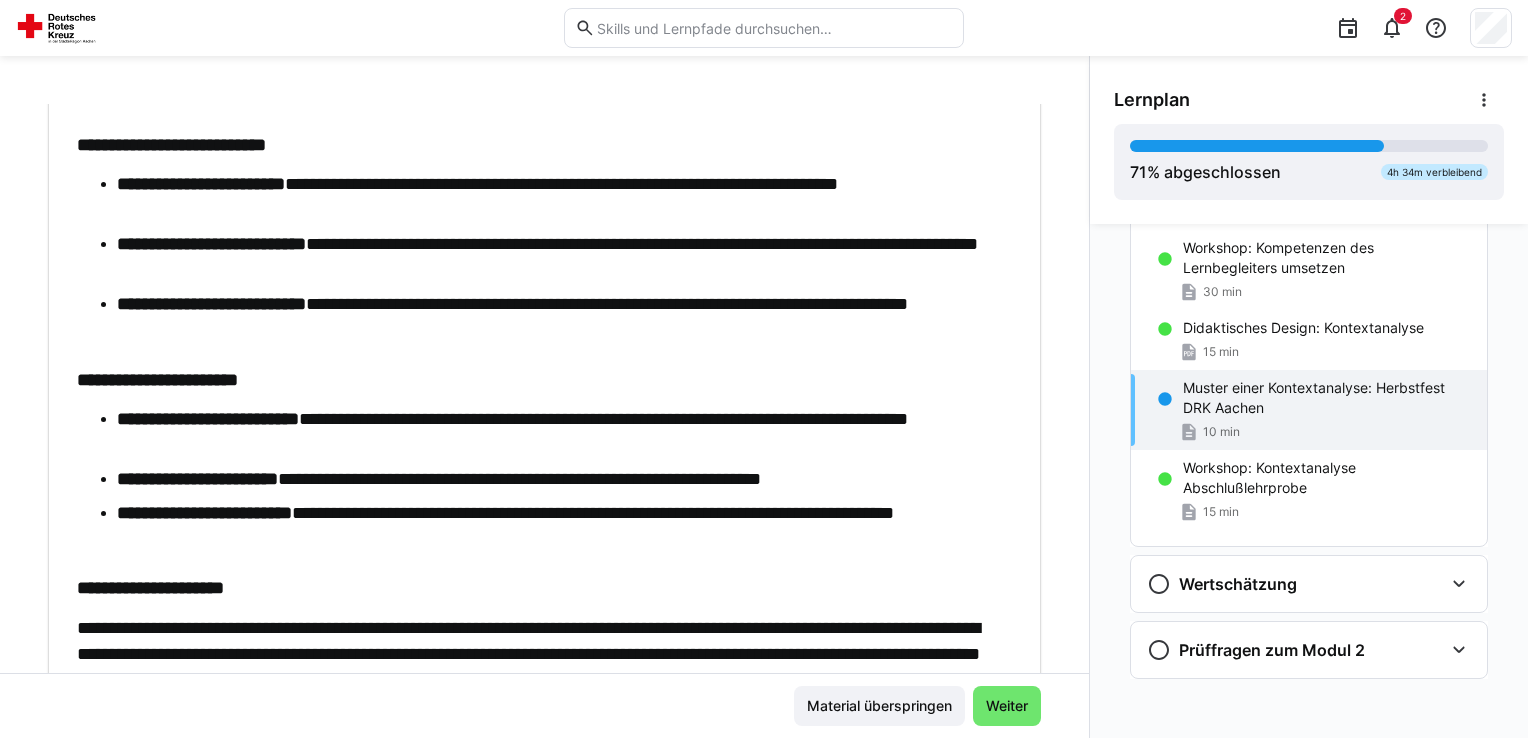 scroll, scrollTop: 1034, scrollLeft: 0, axis: vertical 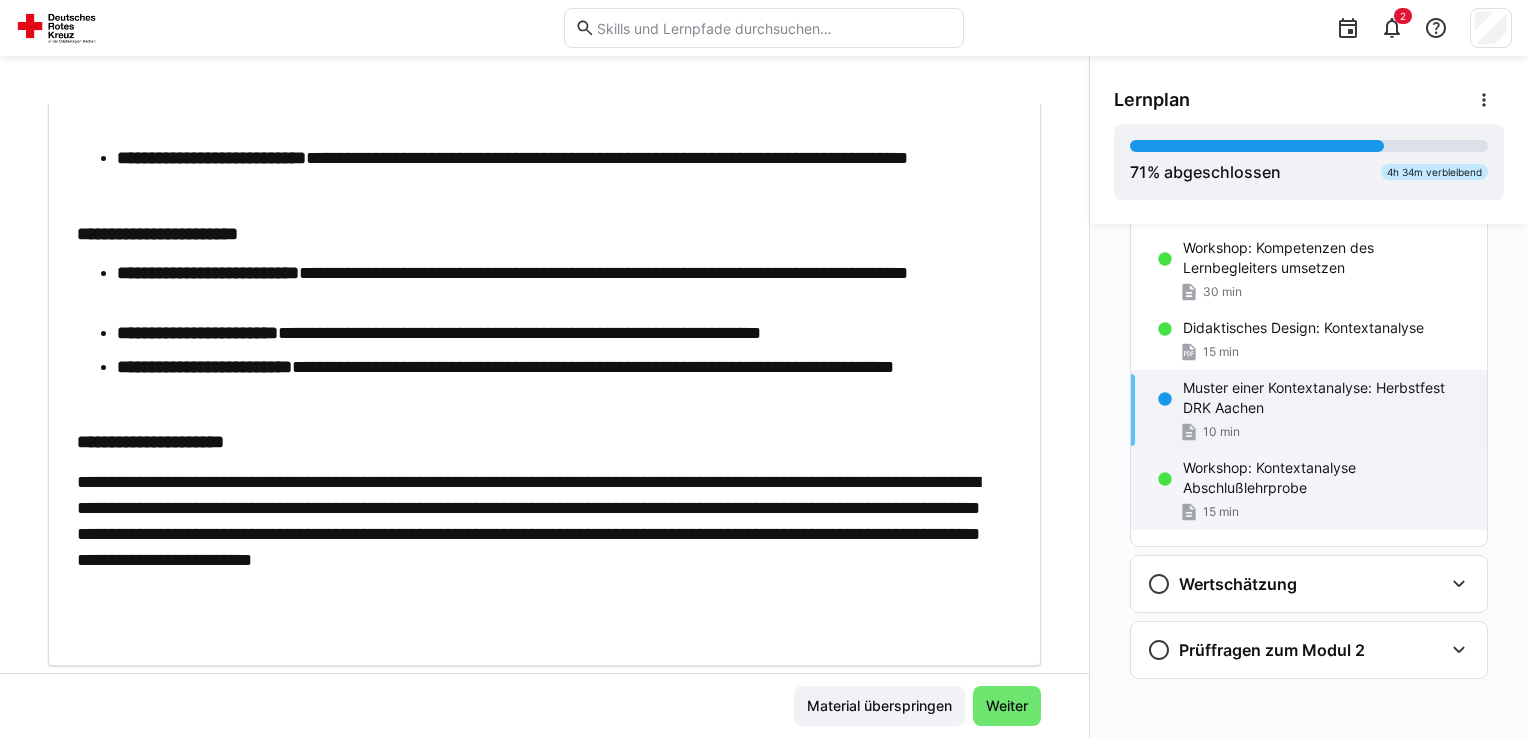 click on "Workshop: Kontextanalyse Abschlußlehrprobe
15 min" 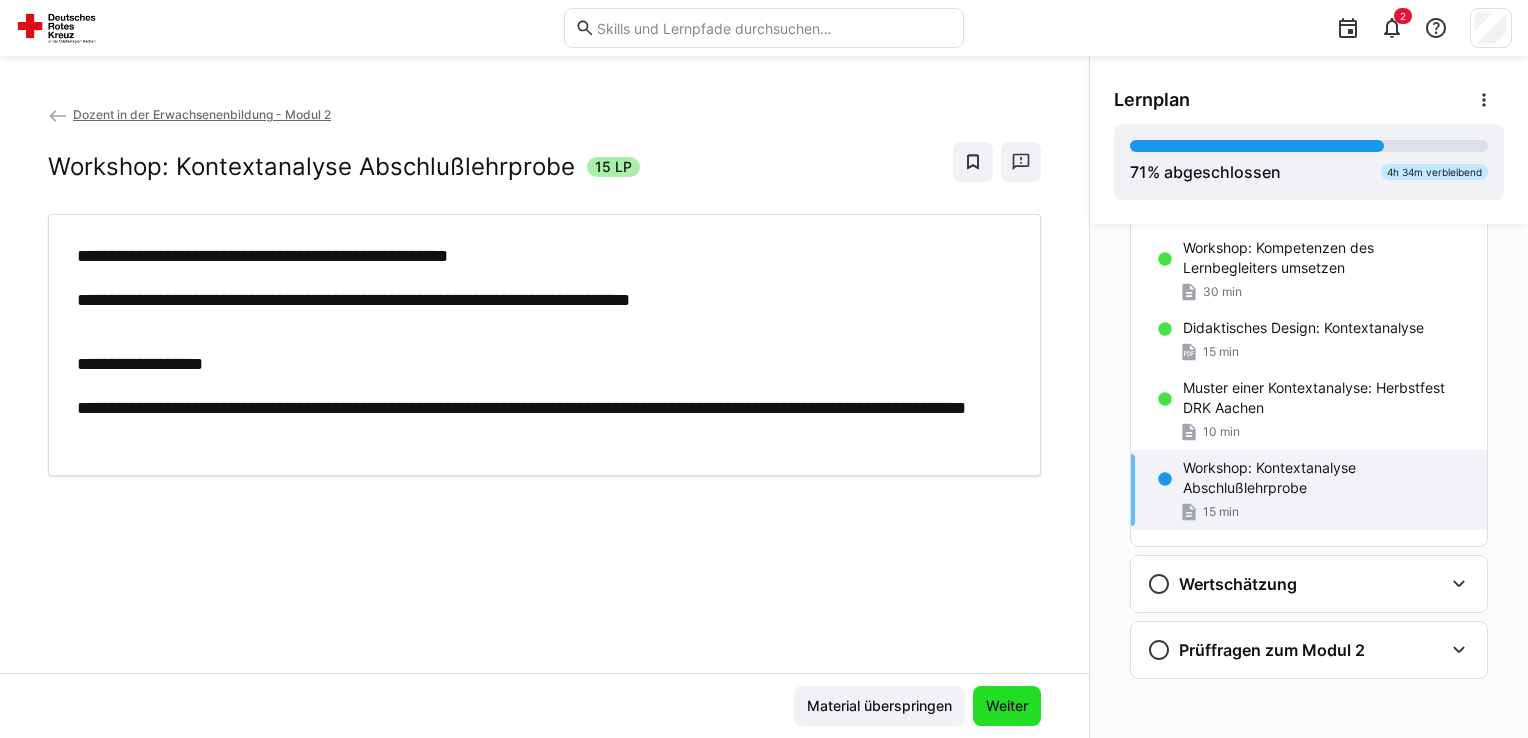 click on "Weiter" 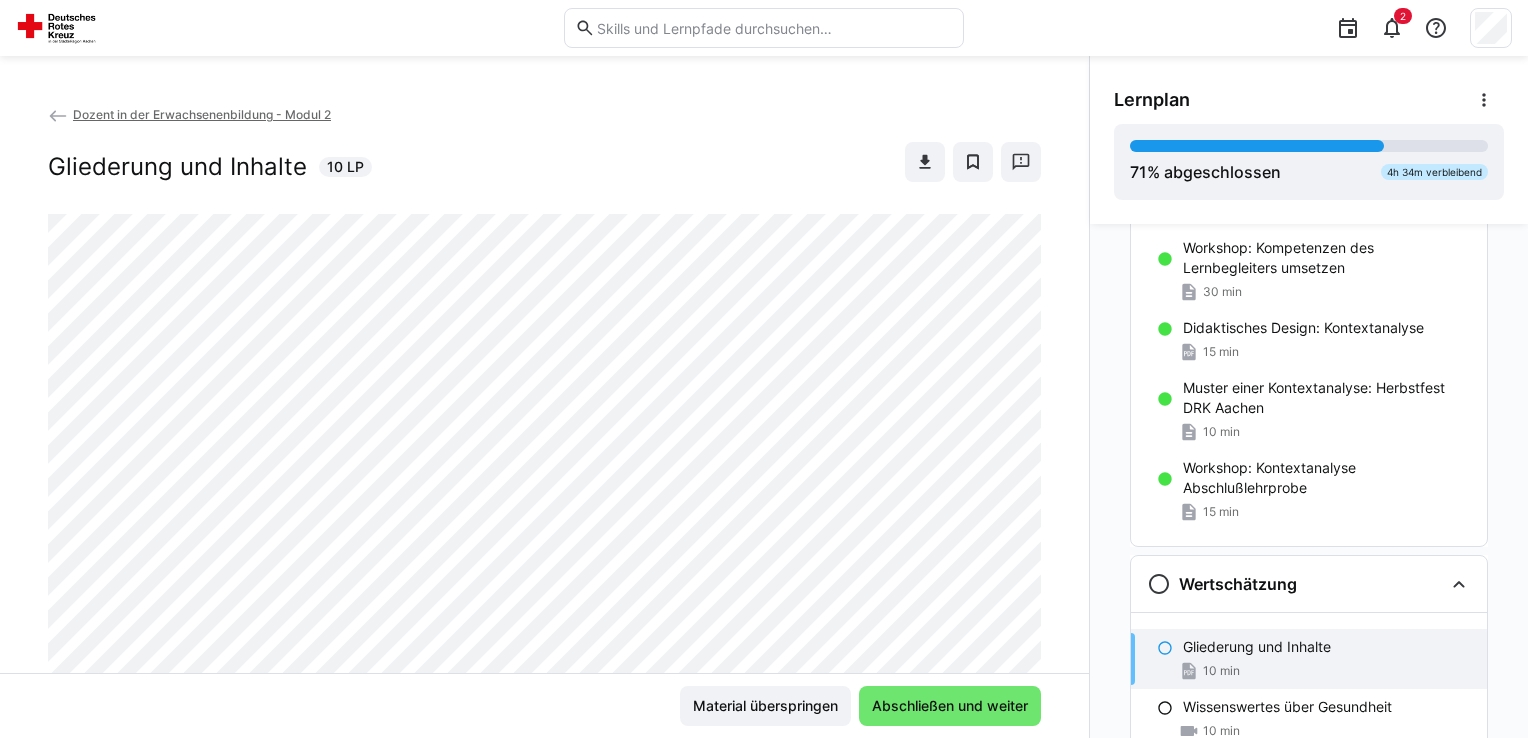 scroll, scrollTop: 1916, scrollLeft: 0, axis: vertical 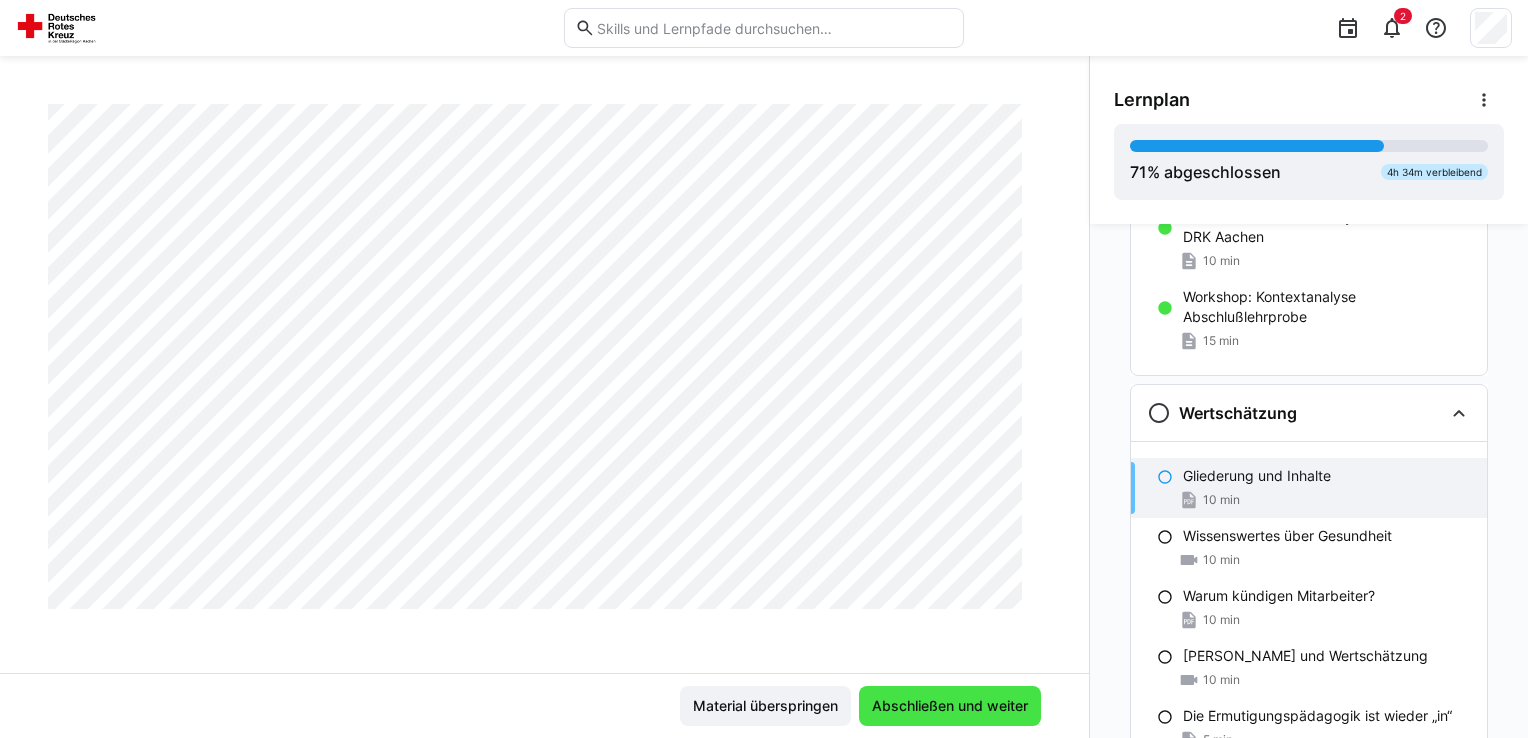 click on "Abschließen und weiter" 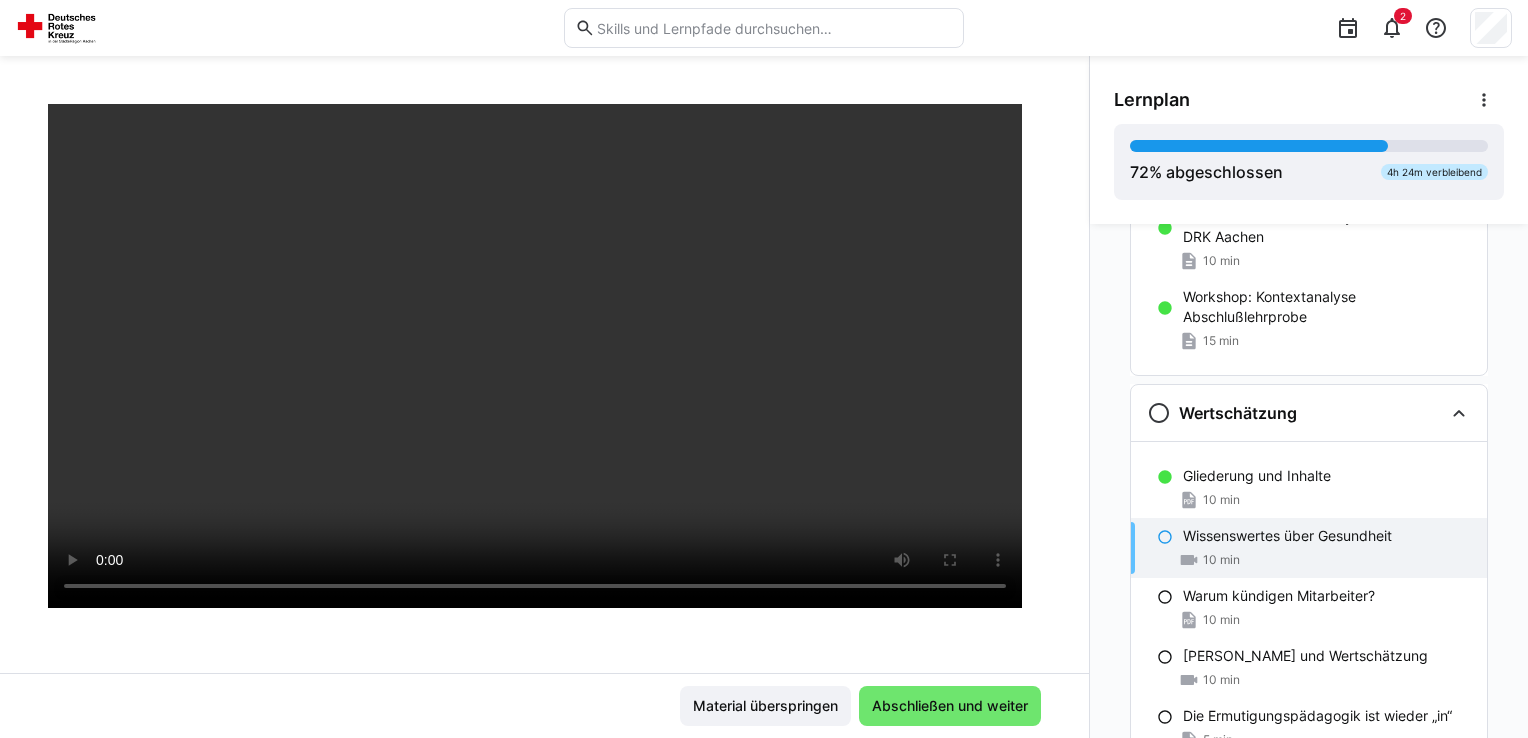 scroll, scrollTop: 141, scrollLeft: 0, axis: vertical 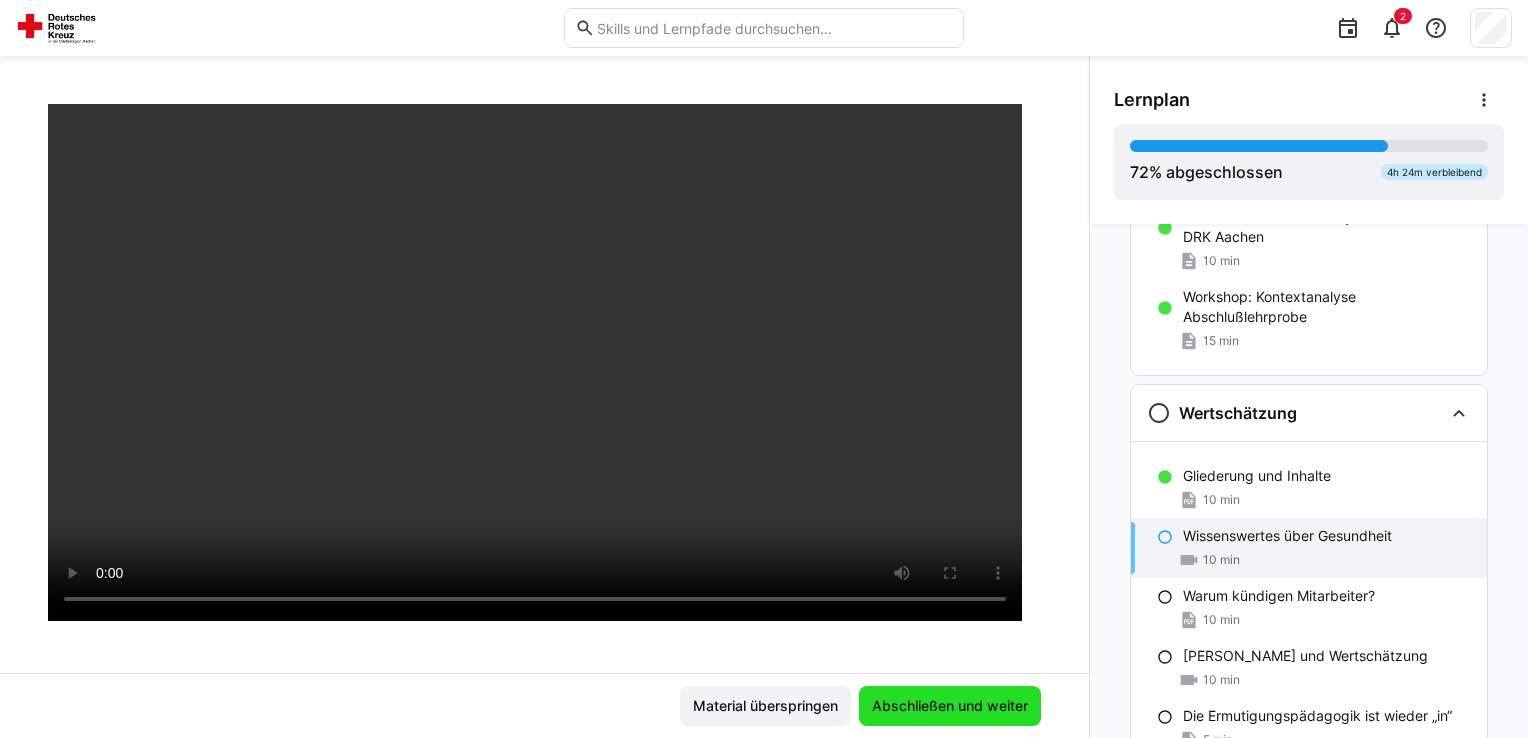 click on "Abschließen und weiter" 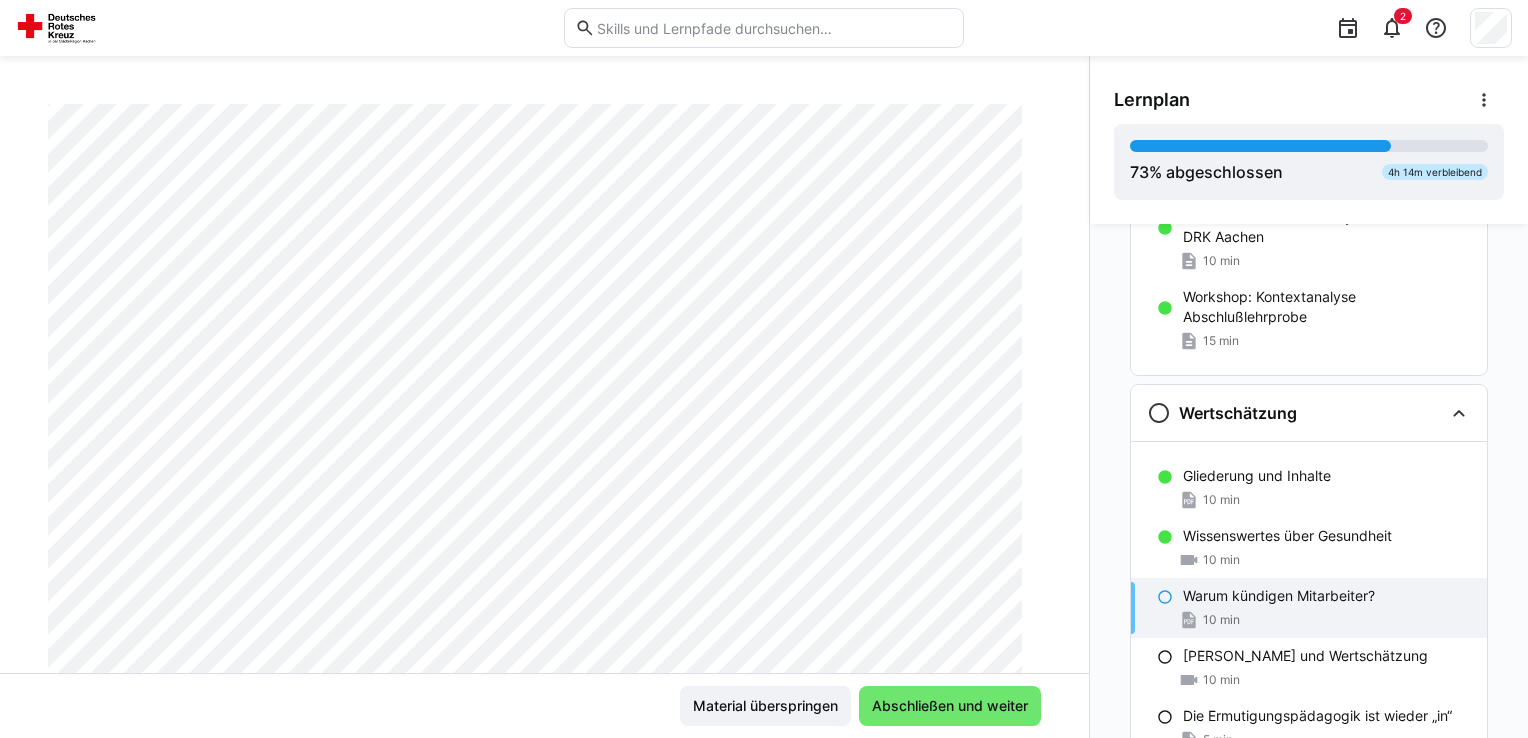 scroll, scrollTop: 200, scrollLeft: 0, axis: vertical 